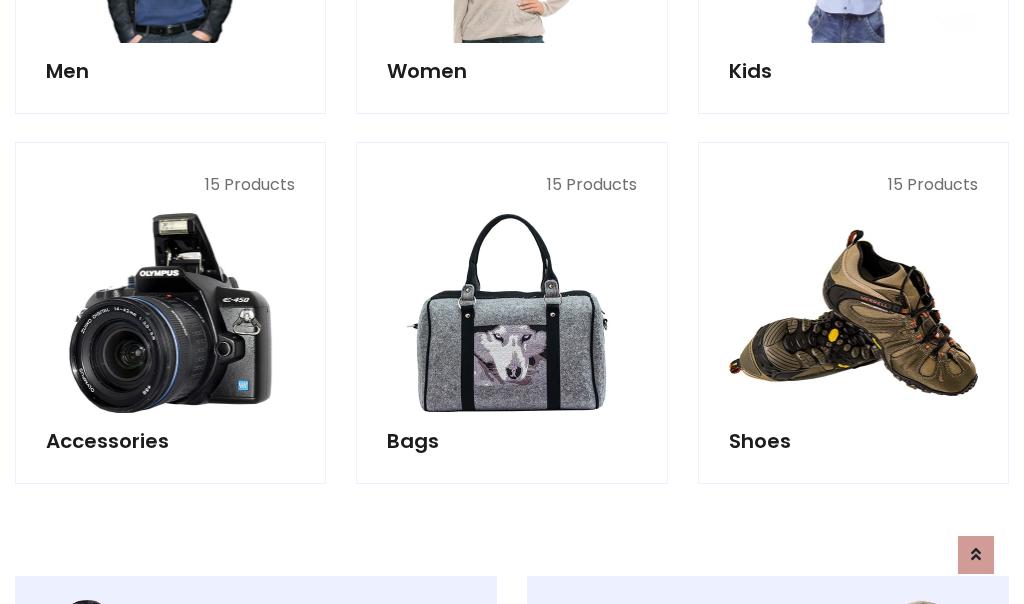 scroll, scrollTop: 853, scrollLeft: 0, axis: vertical 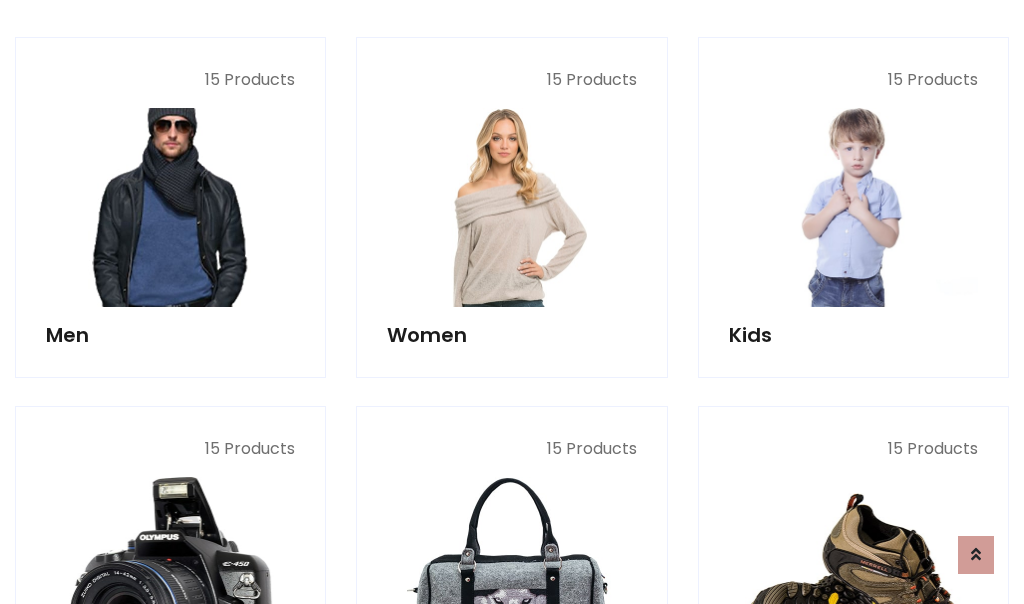 click at bounding box center (170, 207) 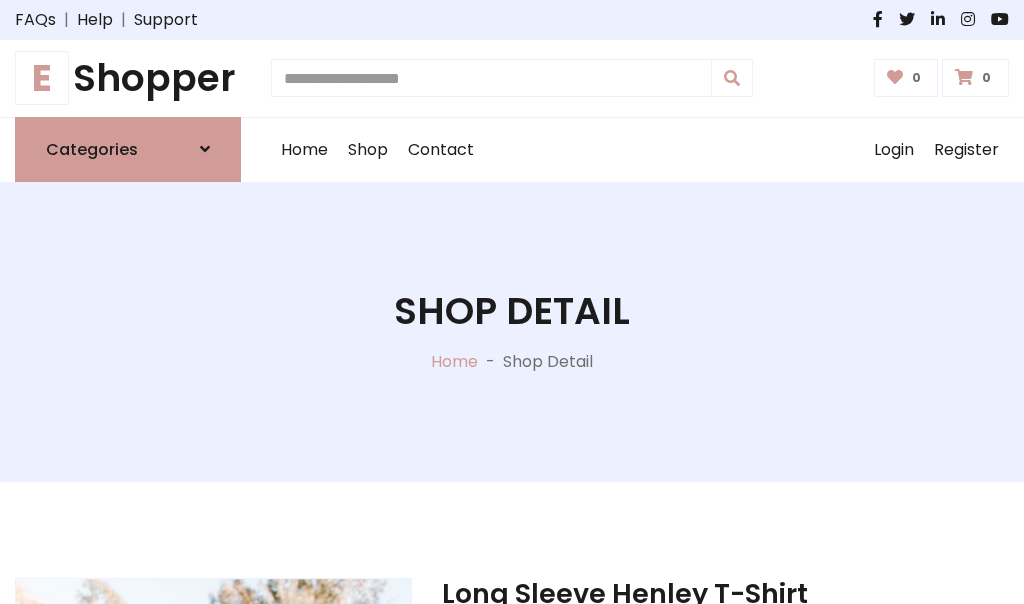 scroll, scrollTop: 0, scrollLeft: 0, axis: both 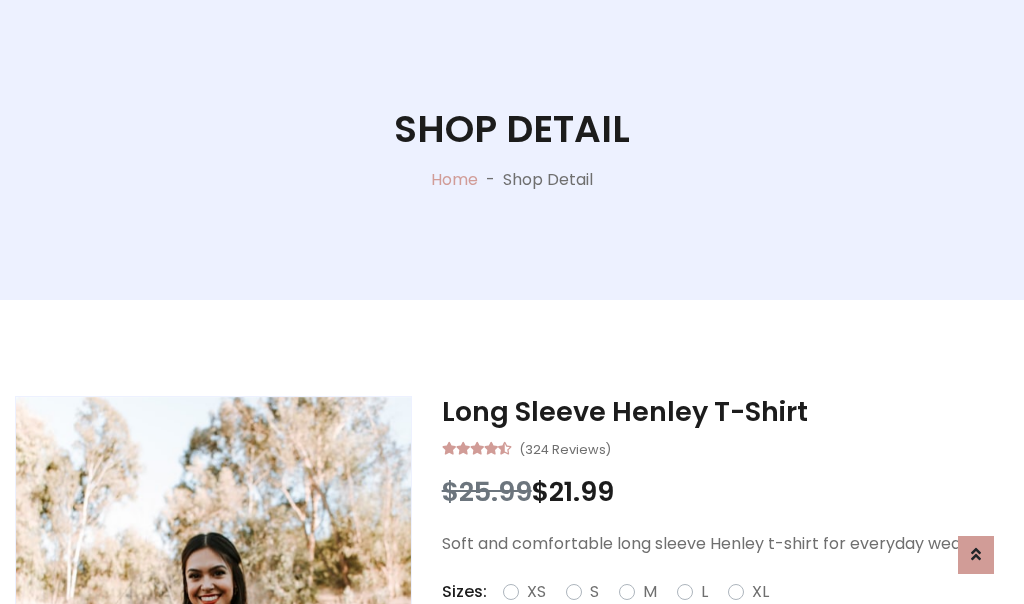 click on "Red" at bounding box center [732, 616] 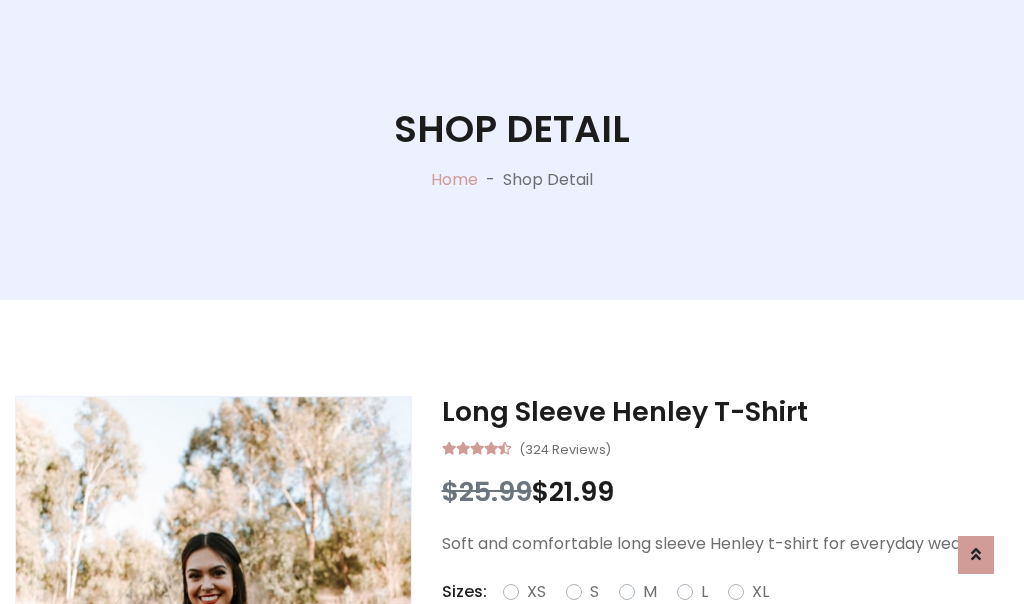 scroll, scrollTop: 206, scrollLeft: 0, axis: vertical 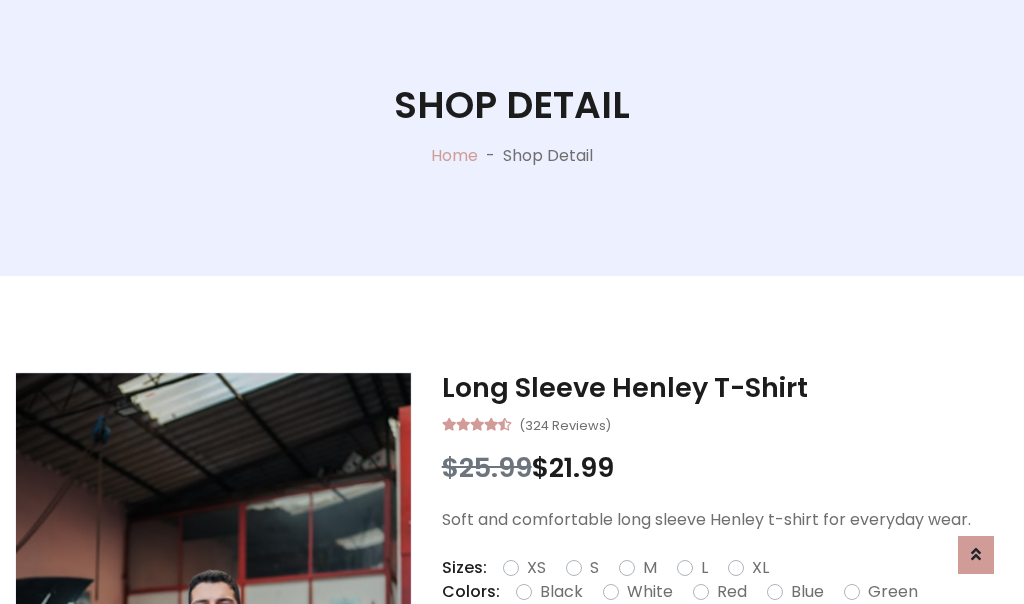 click on "Add To Cart" at bounding box center [663, 655] 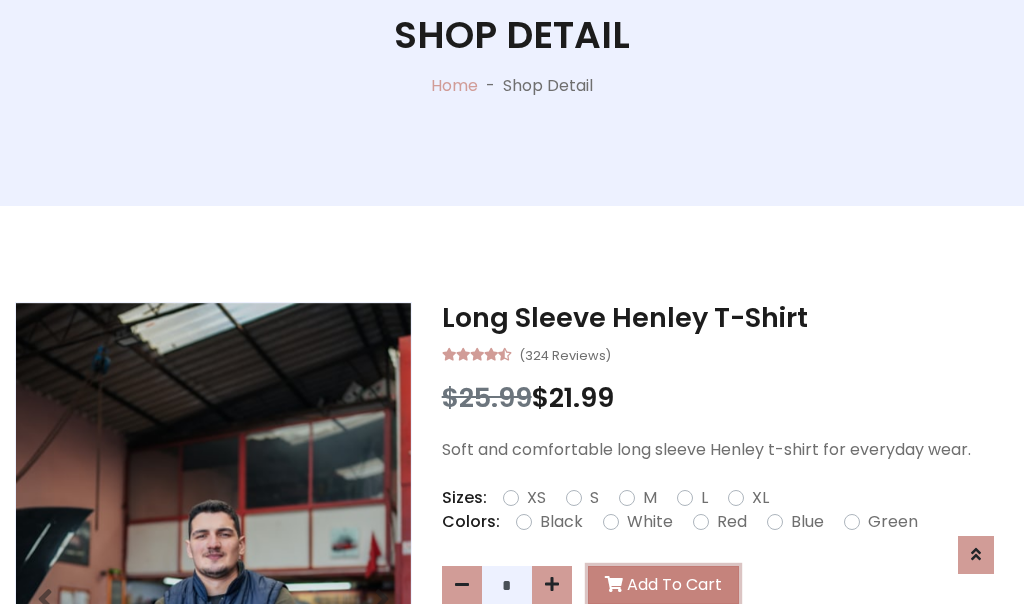 scroll, scrollTop: 0, scrollLeft: 0, axis: both 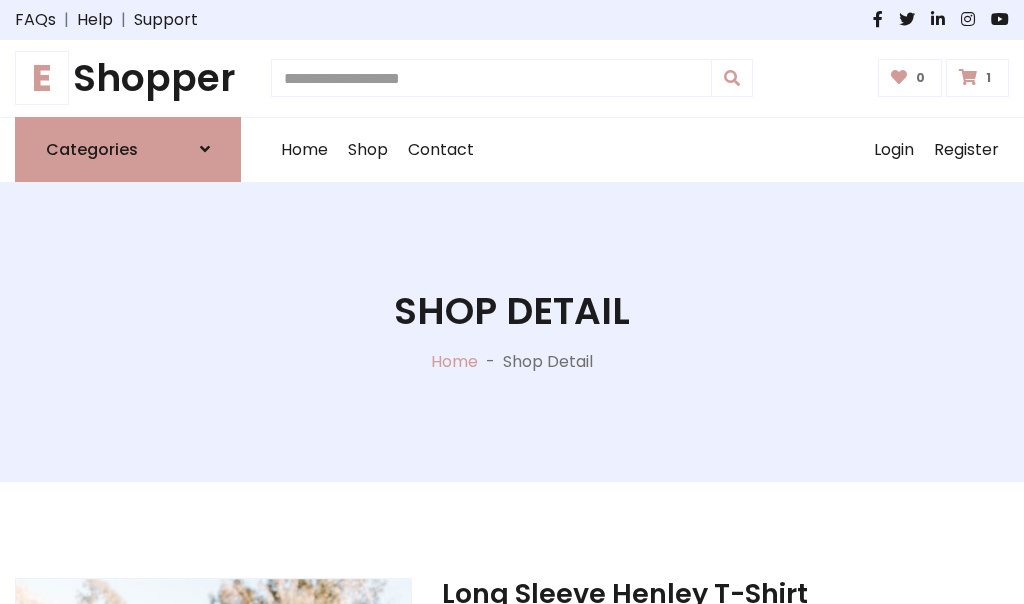 click at bounding box center [968, 77] 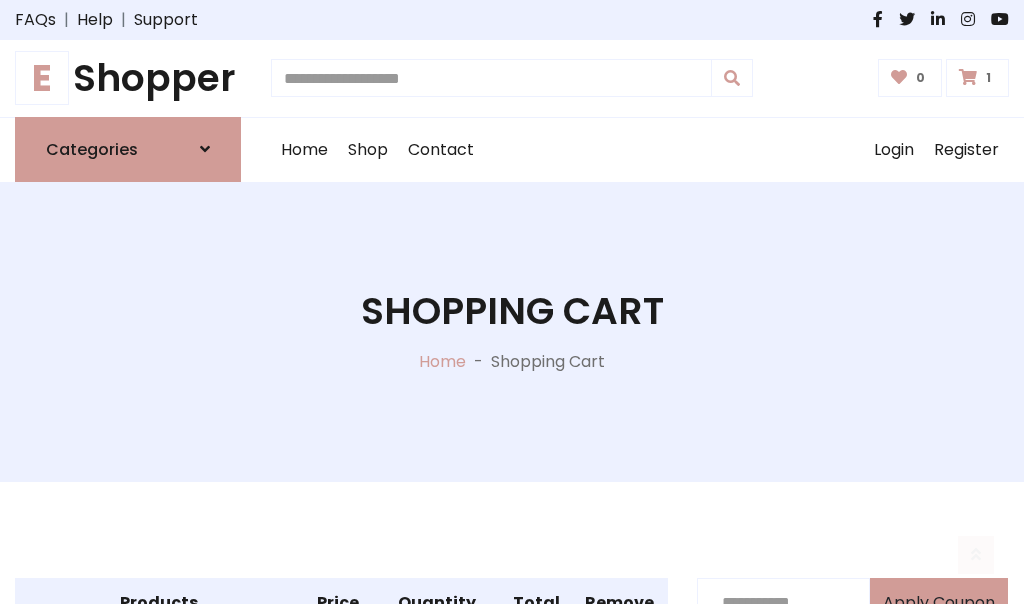 scroll, scrollTop: 474, scrollLeft: 0, axis: vertical 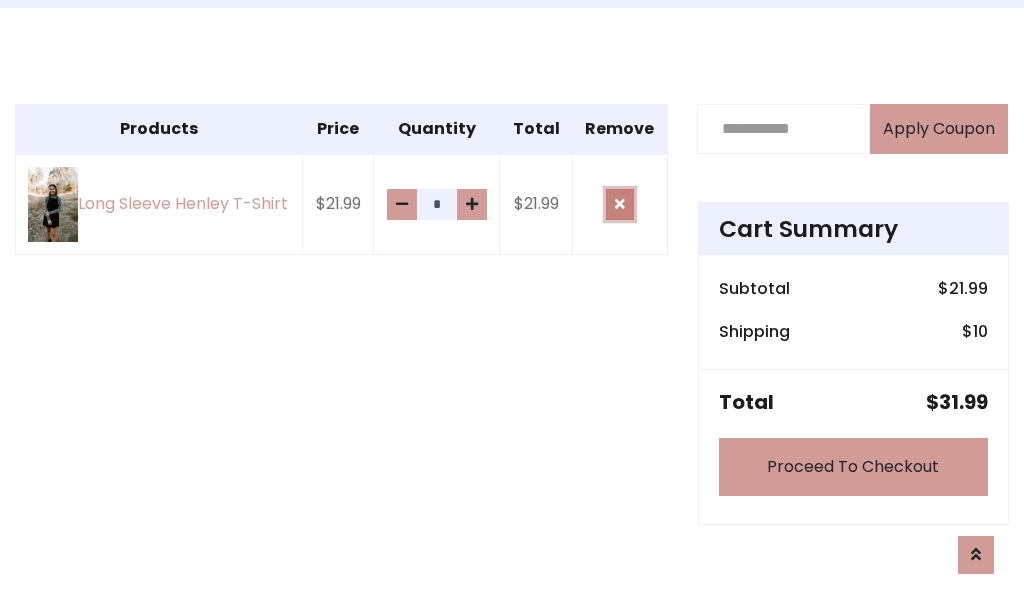 click at bounding box center [620, 204] 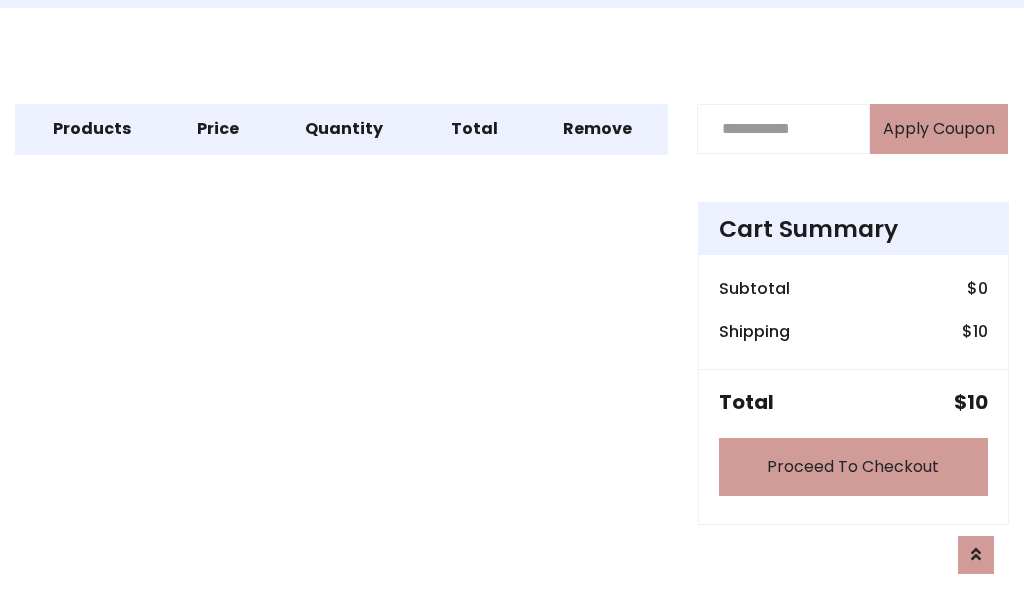 scroll, scrollTop: 247, scrollLeft: 0, axis: vertical 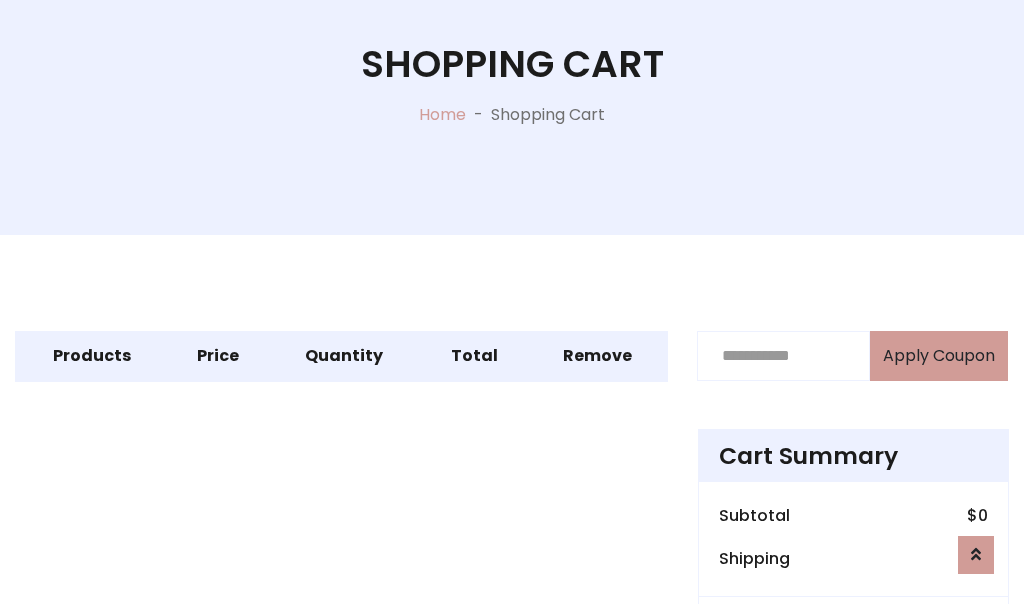 click on "Proceed To Checkout" at bounding box center [853, 694] 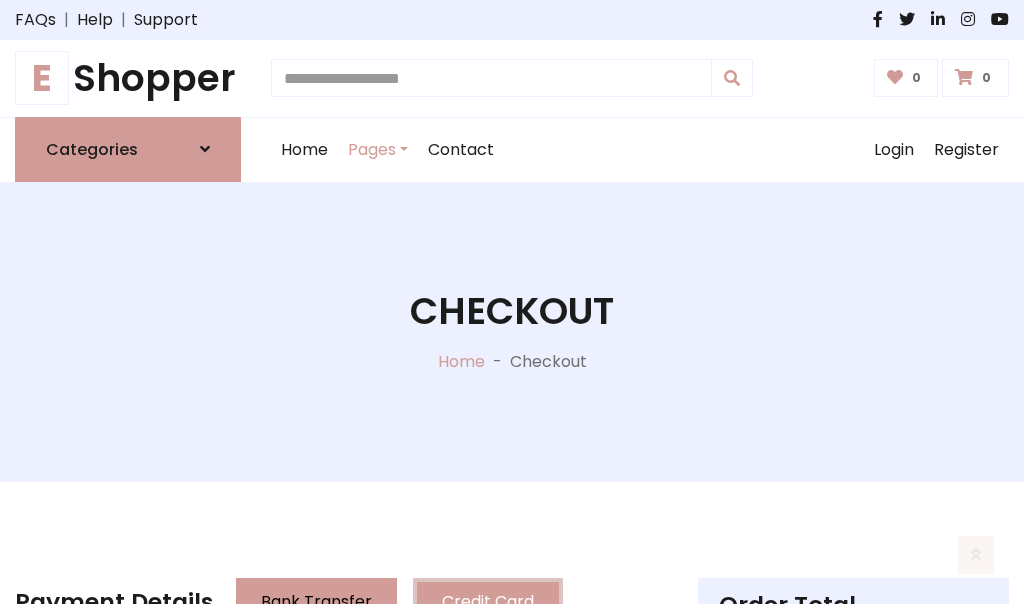 scroll, scrollTop: 137, scrollLeft: 0, axis: vertical 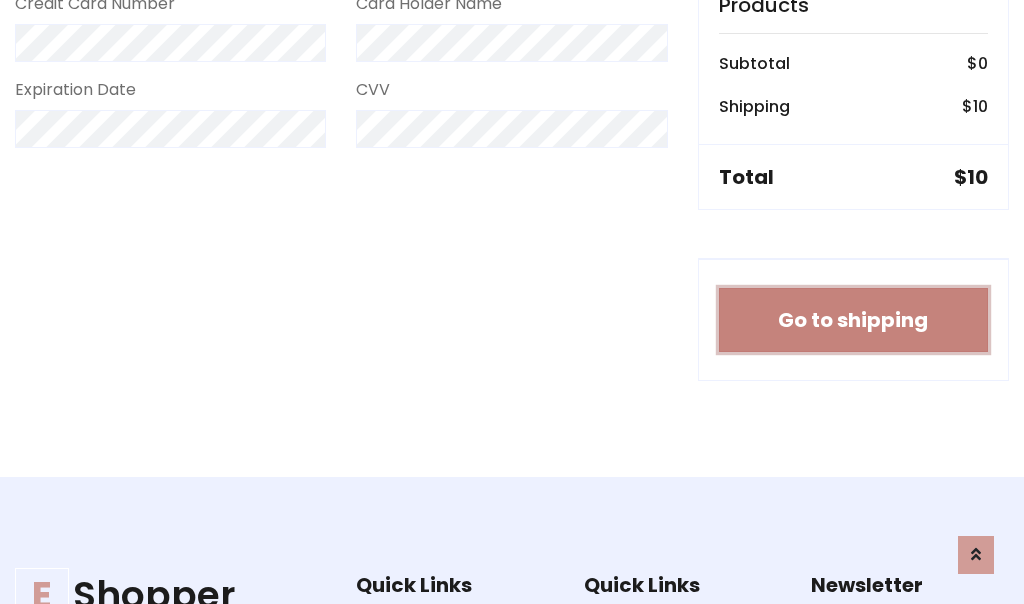 click on "Go to shipping" at bounding box center [853, 320] 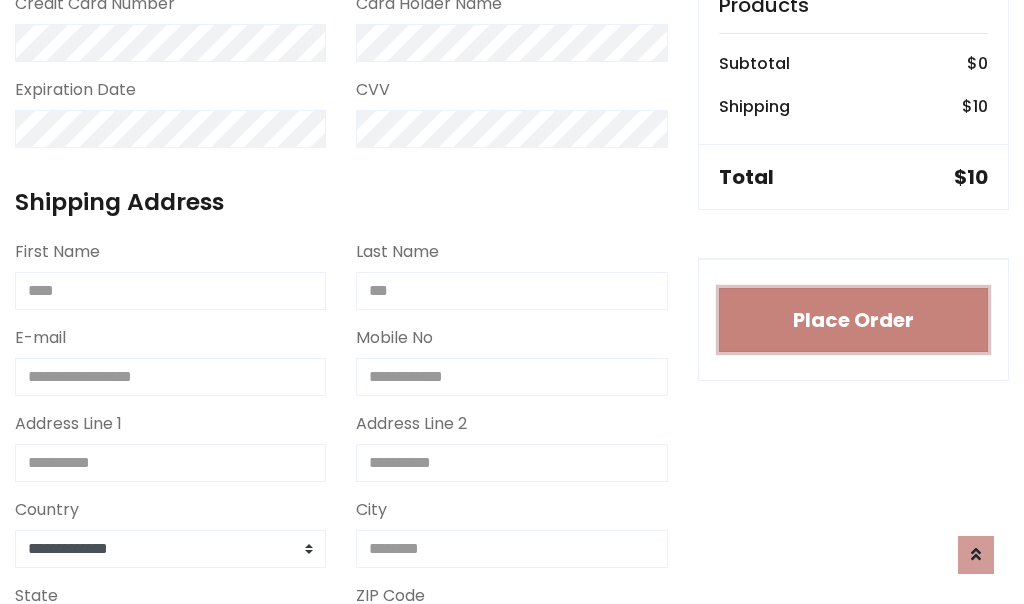 type 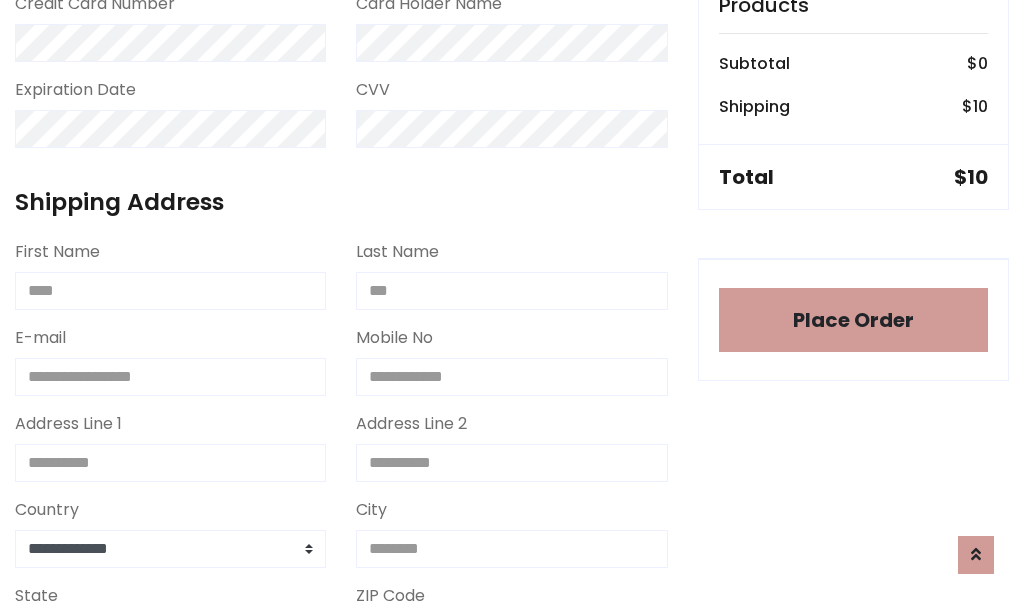 scroll, scrollTop: 1216, scrollLeft: 0, axis: vertical 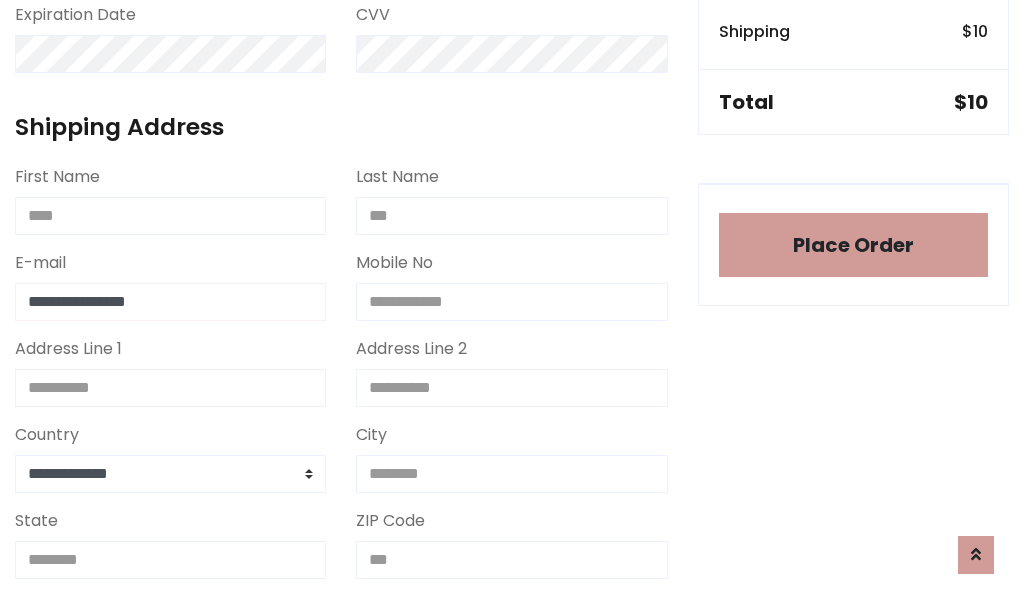 type on "**********" 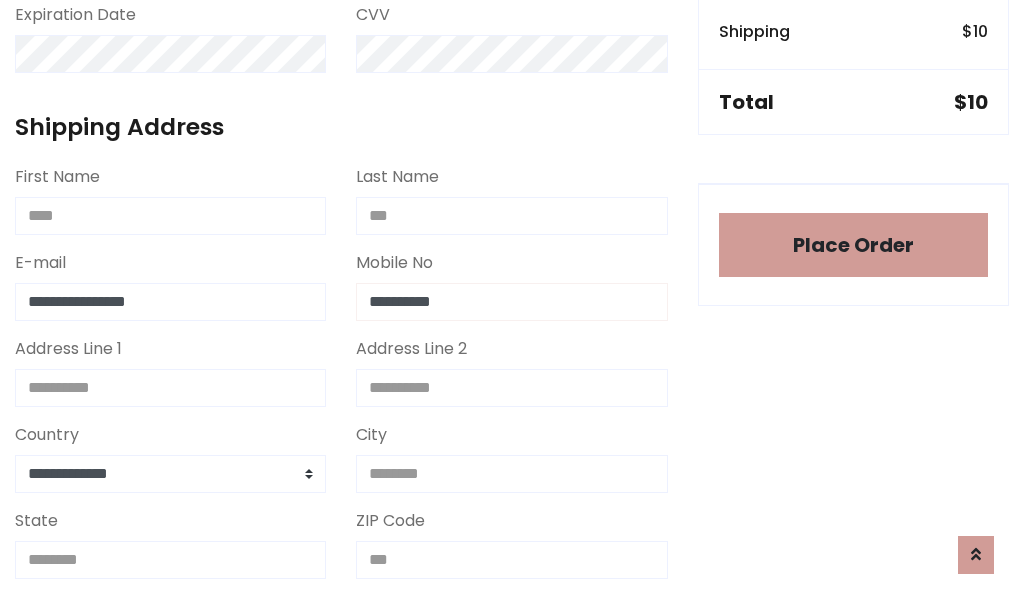 type on "**********" 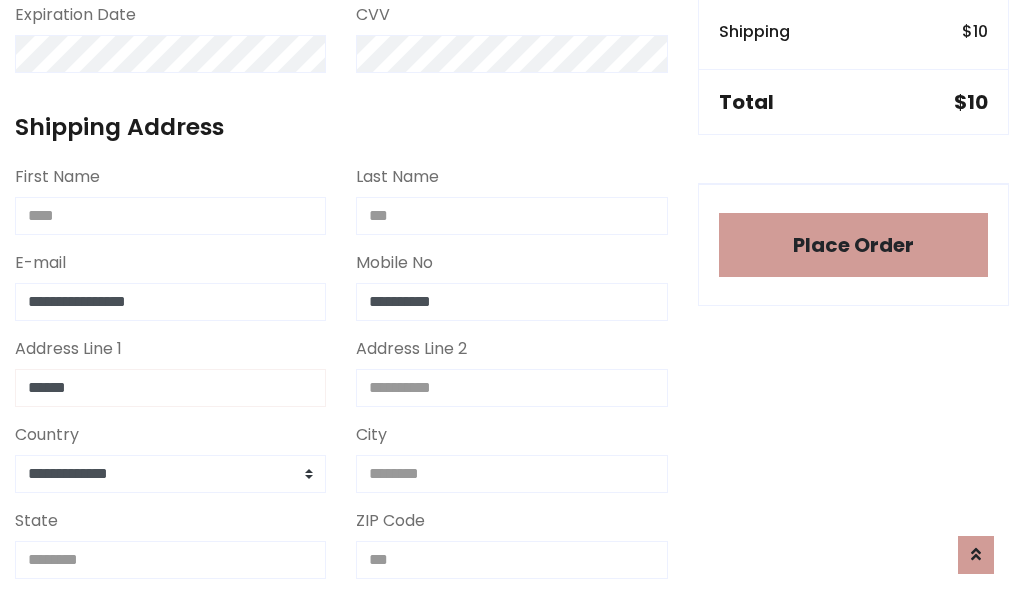type on "******" 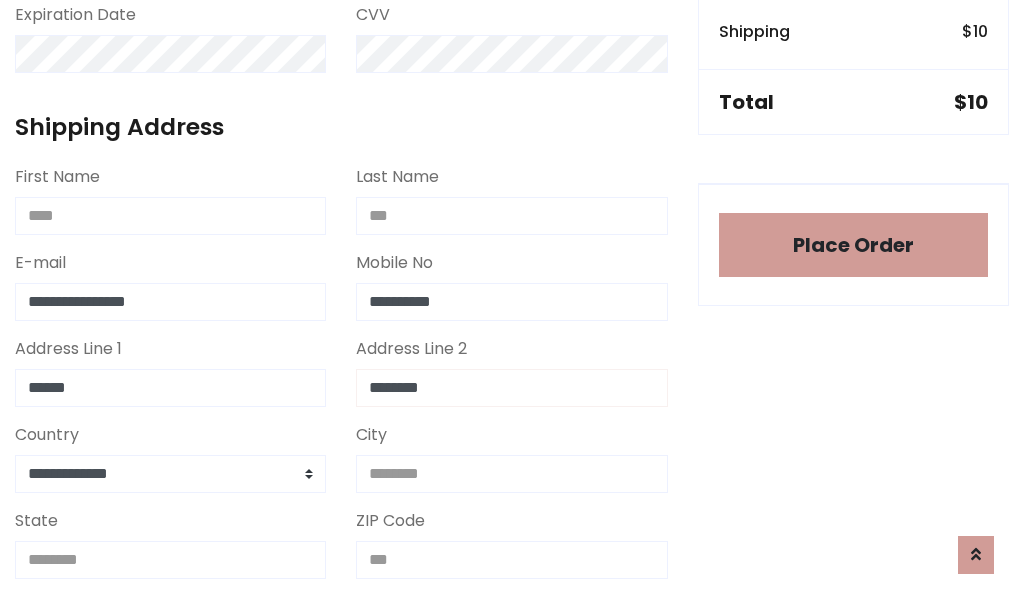 type on "********" 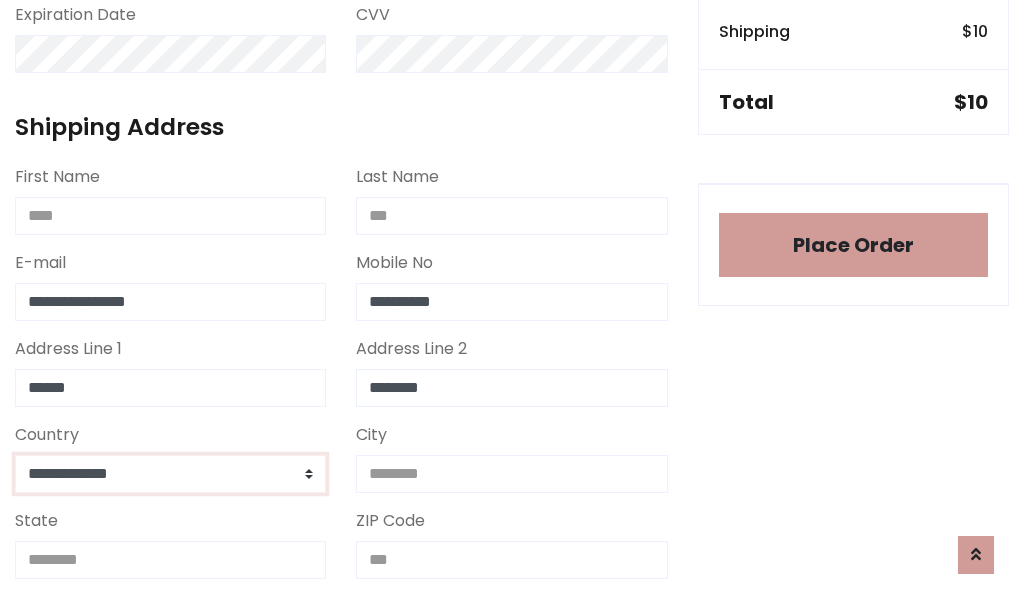 select on "*******" 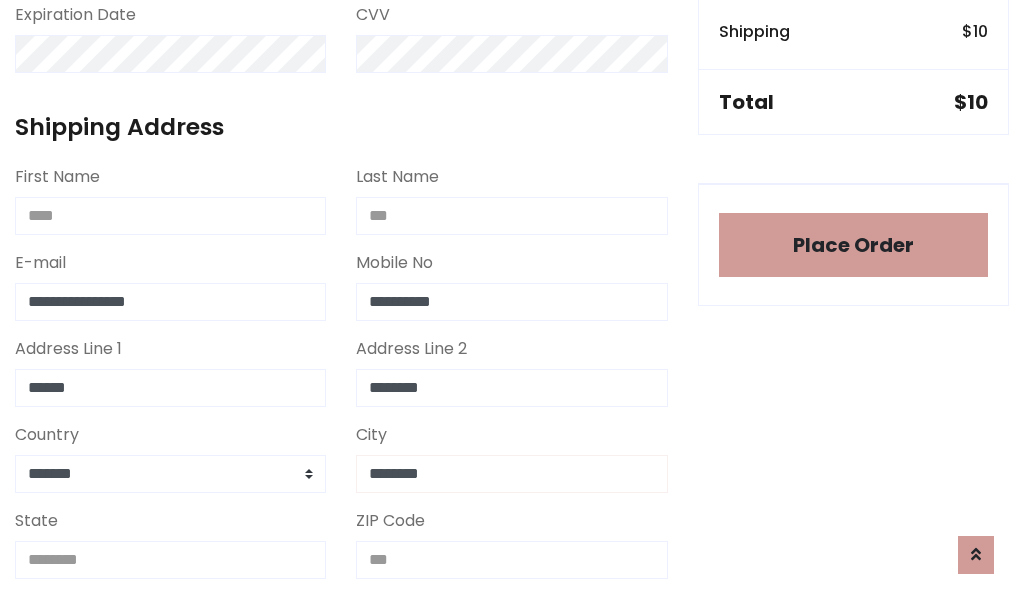 type on "********" 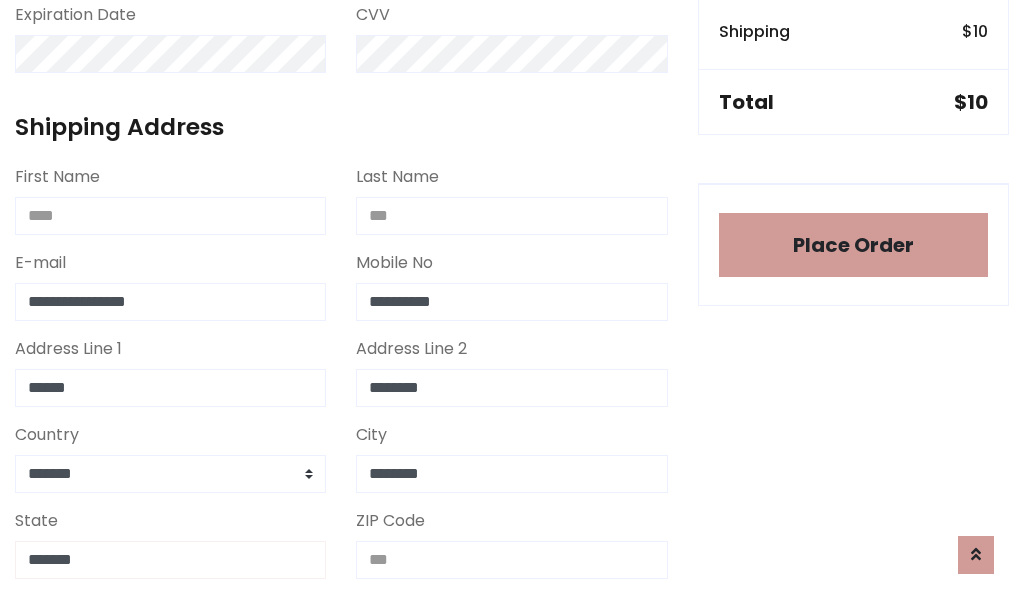 type on "*******" 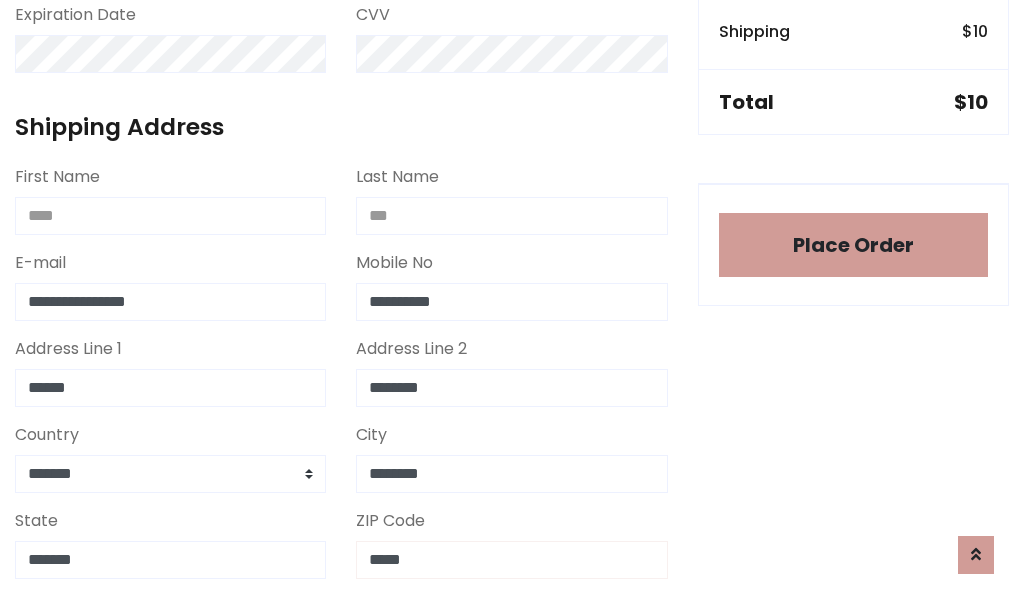 scroll, scrollTop: 403, scrollLeft: 0, axis: vertical 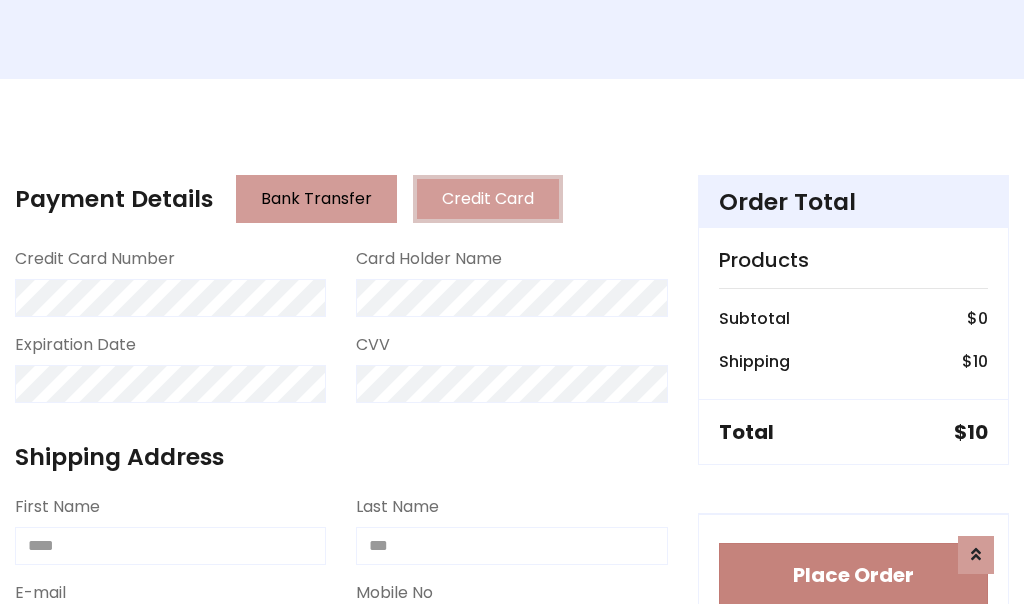 type on "*****" 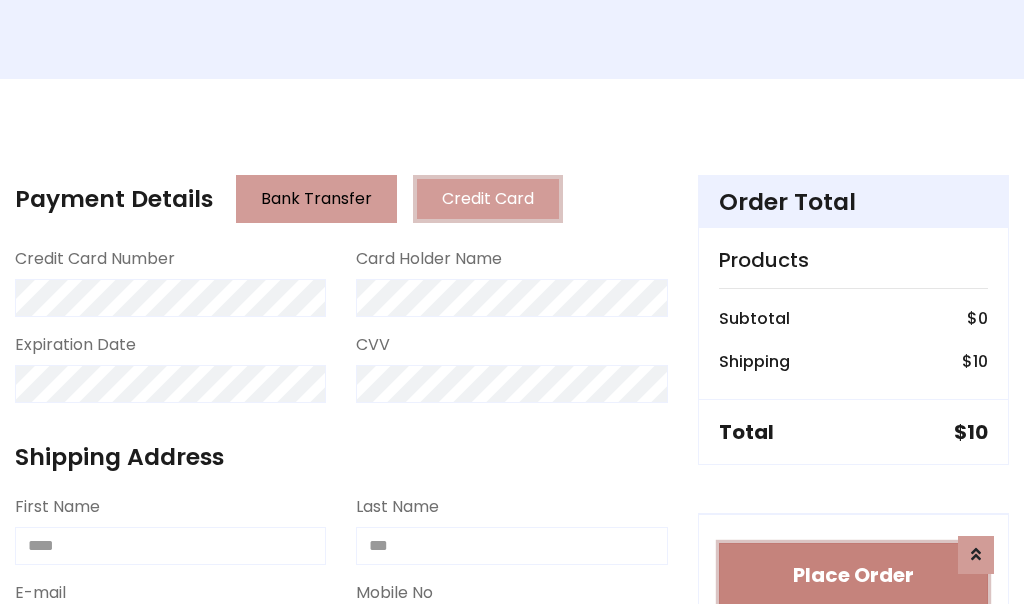 click on "Place Order" at bounding box center (853, 575) 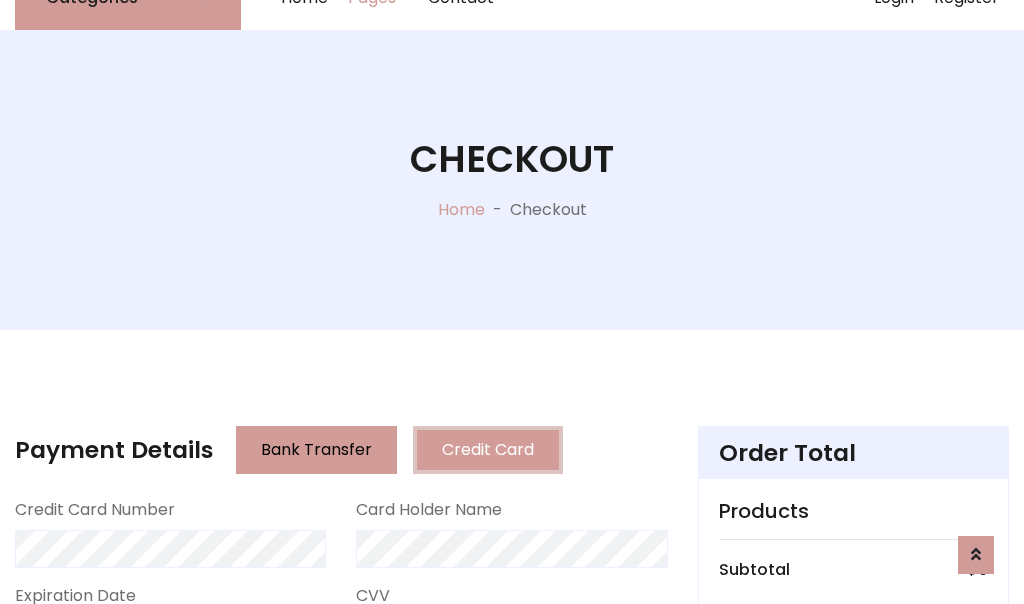scroll, scrollTop: 0, scrollLeft: 0, axis: both 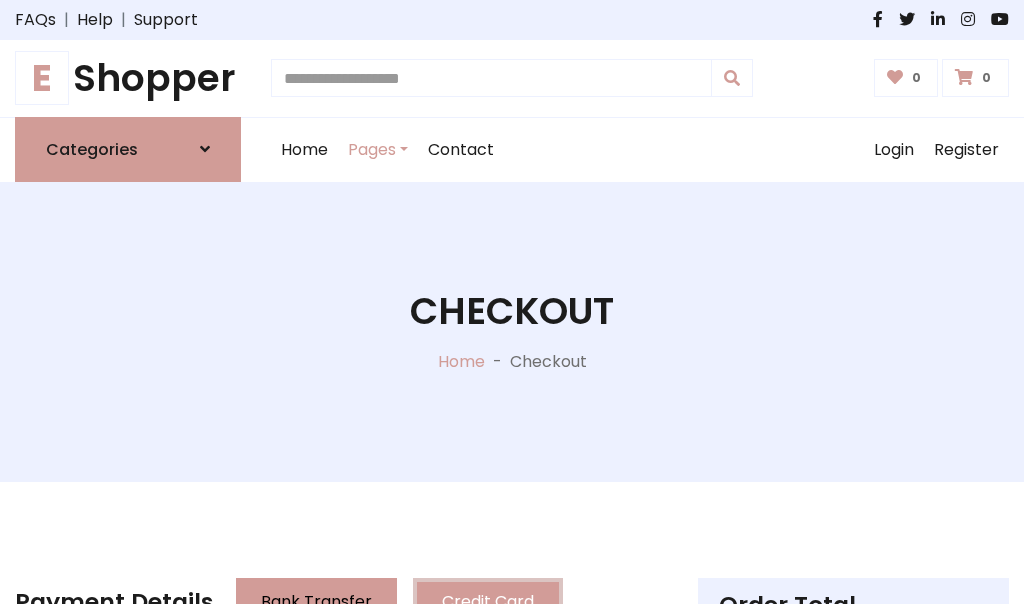 click on "E Shopper" at bounding box center (128, 78) 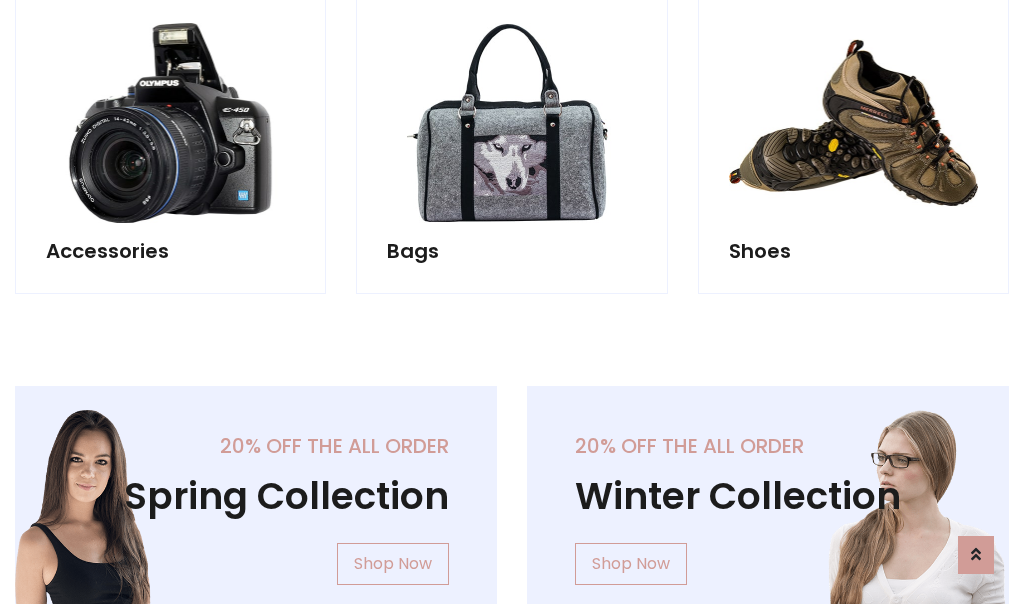 scroll, scrollTop: 770, scrollLeft: 0, axis: vertical 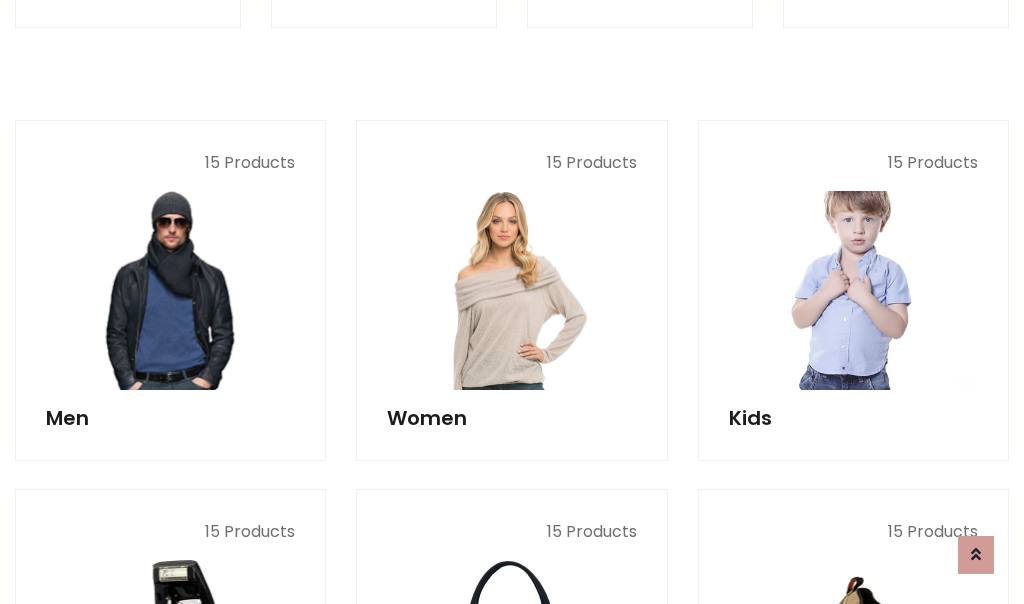 click at bounding box center (853, 290) 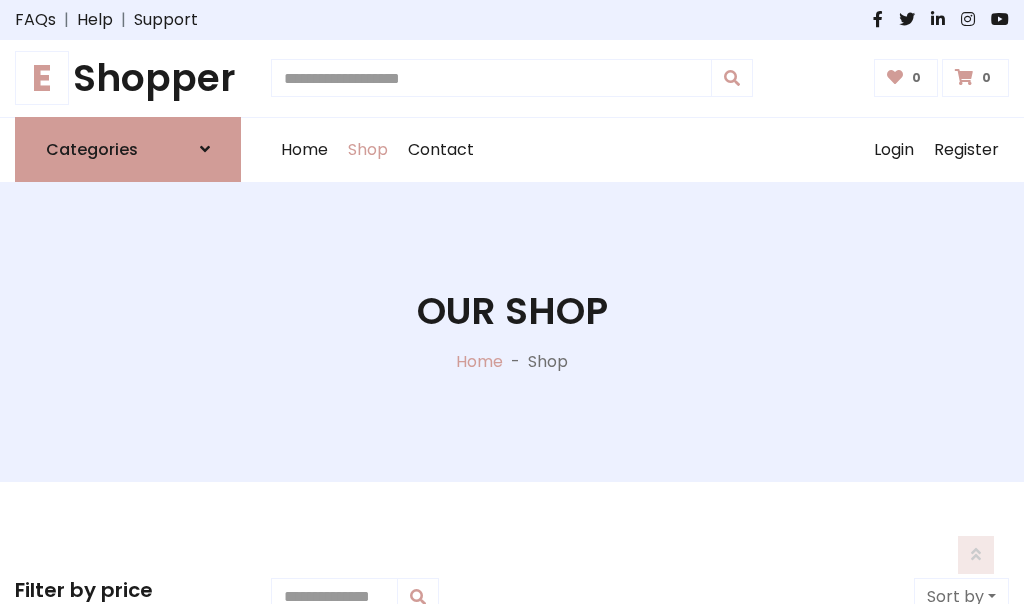 scroll, scrollTop: 549, scrollLeft: 0, axis: vertical 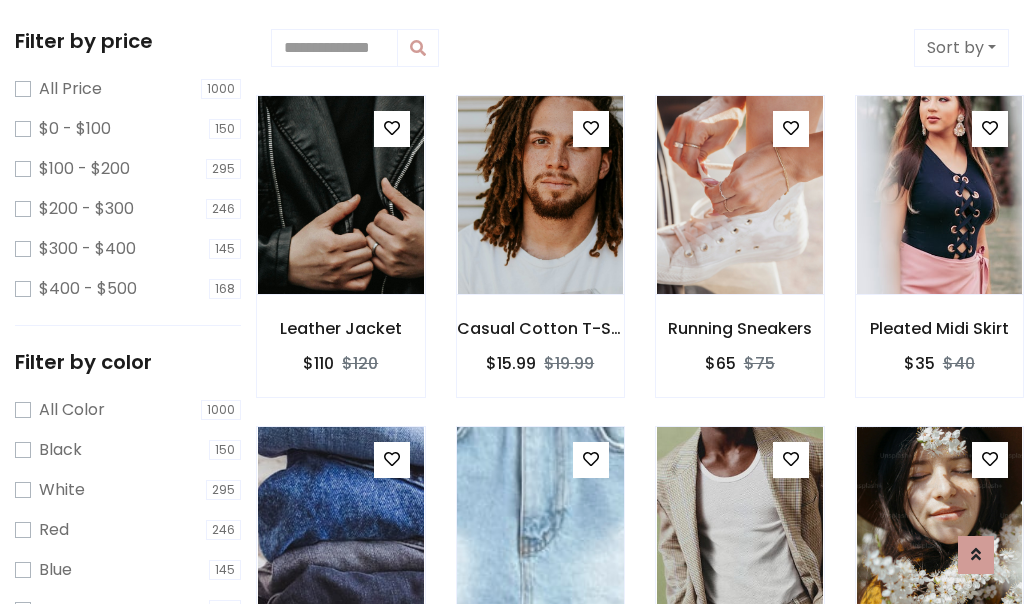 click at bounding box center [591, 459] 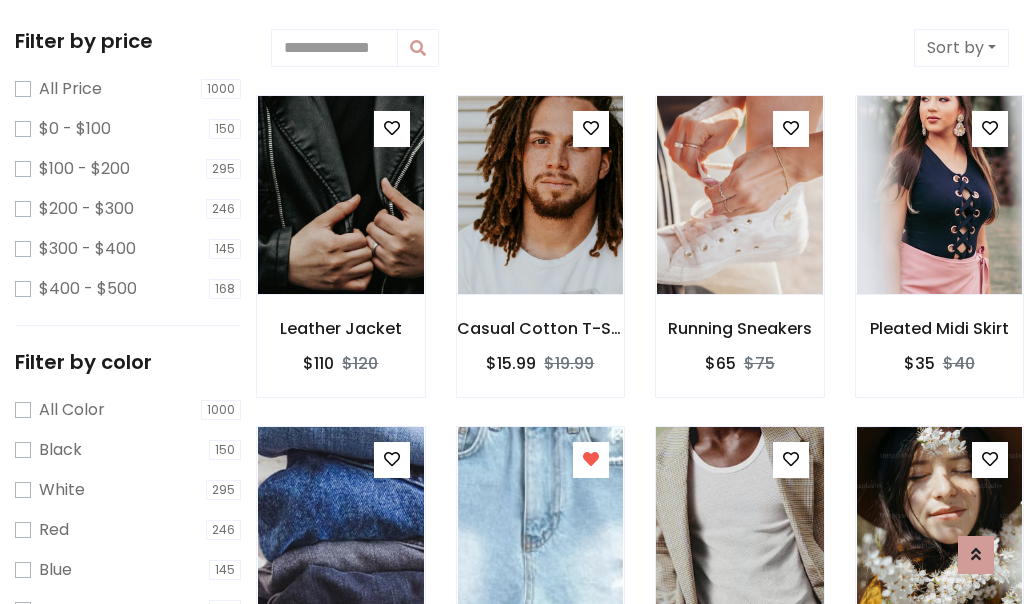 click at bounding box center [739, 526] 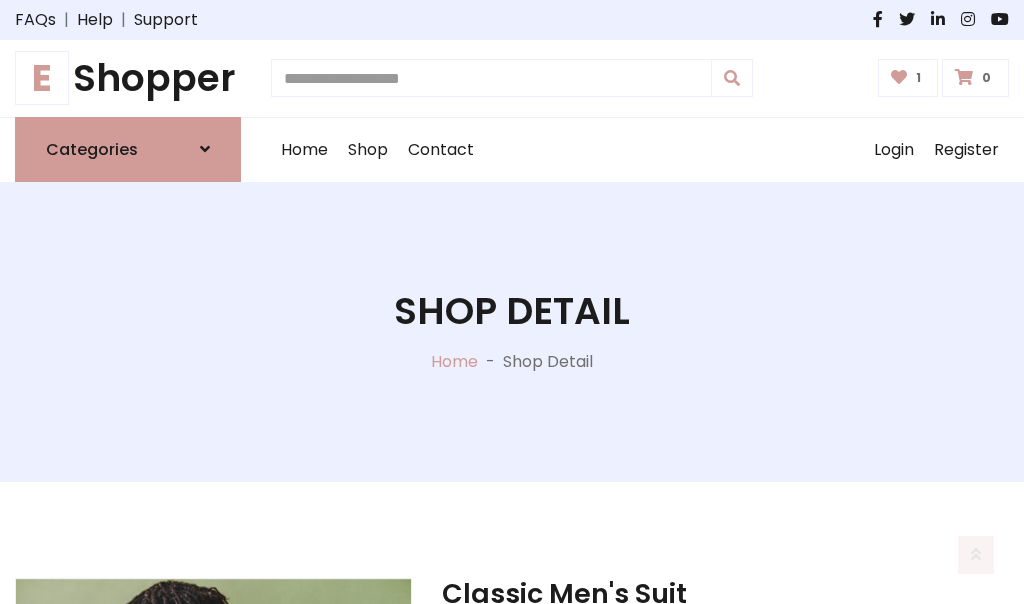scroll, scrollTop: 262, scrollLeft: 0, axis: vertical 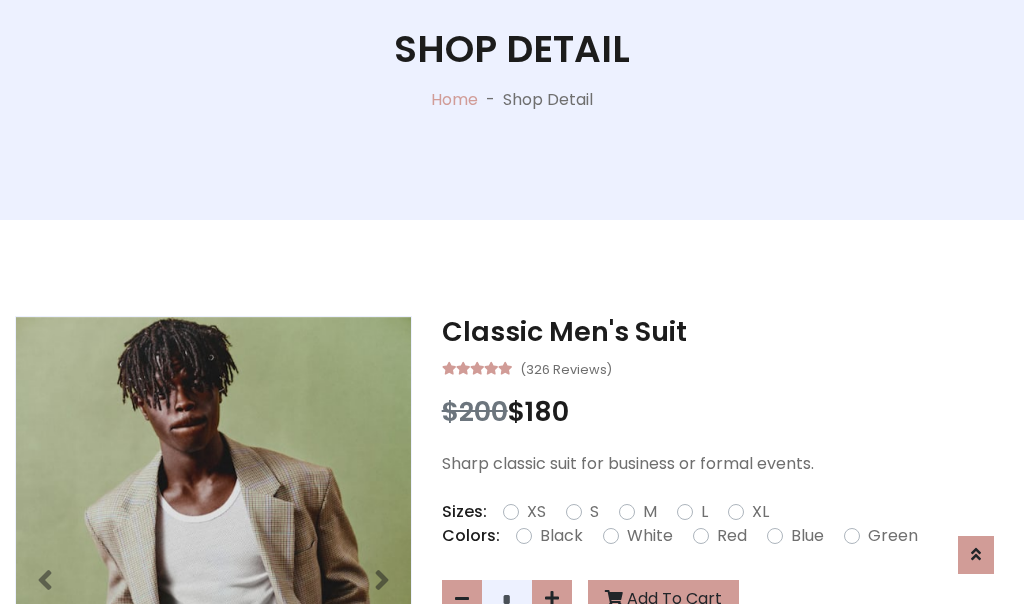 click on "XL" at bounding box center (760, 512) 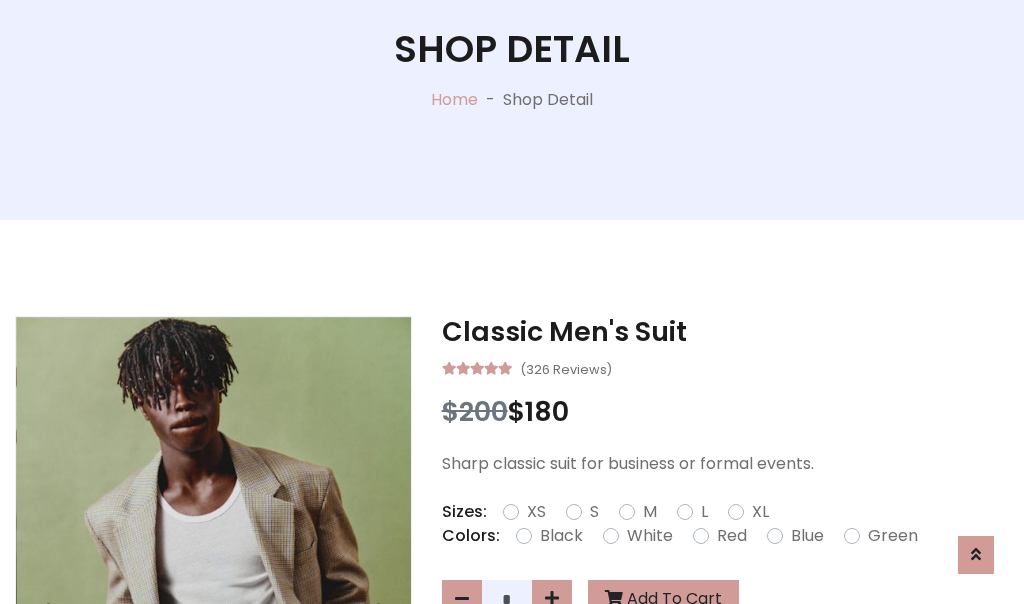 click on "Black" at bounding box center (561, 536) 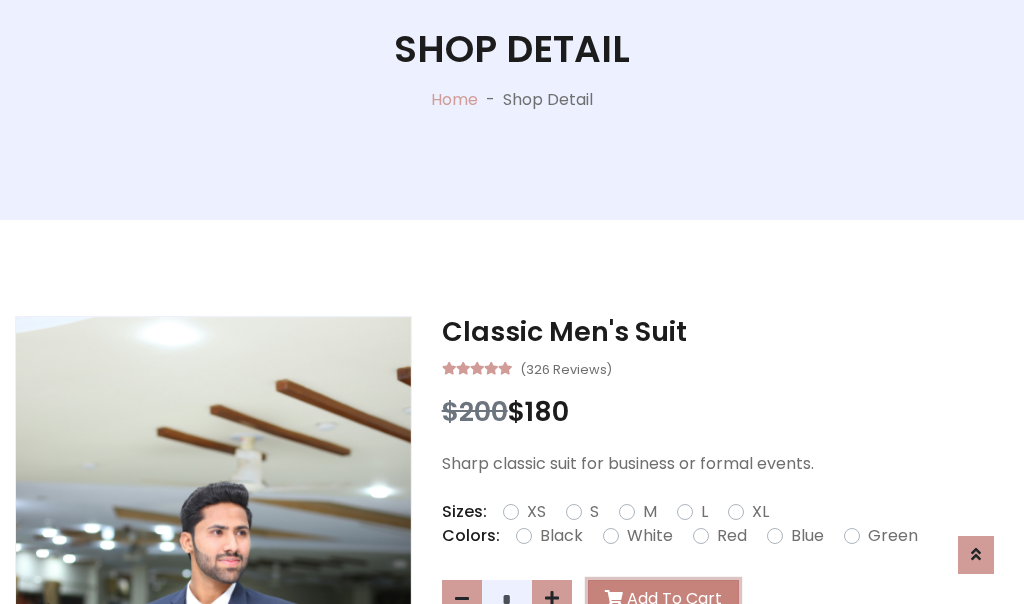 click on "Add To Cart" at bounding box center (663, 599) 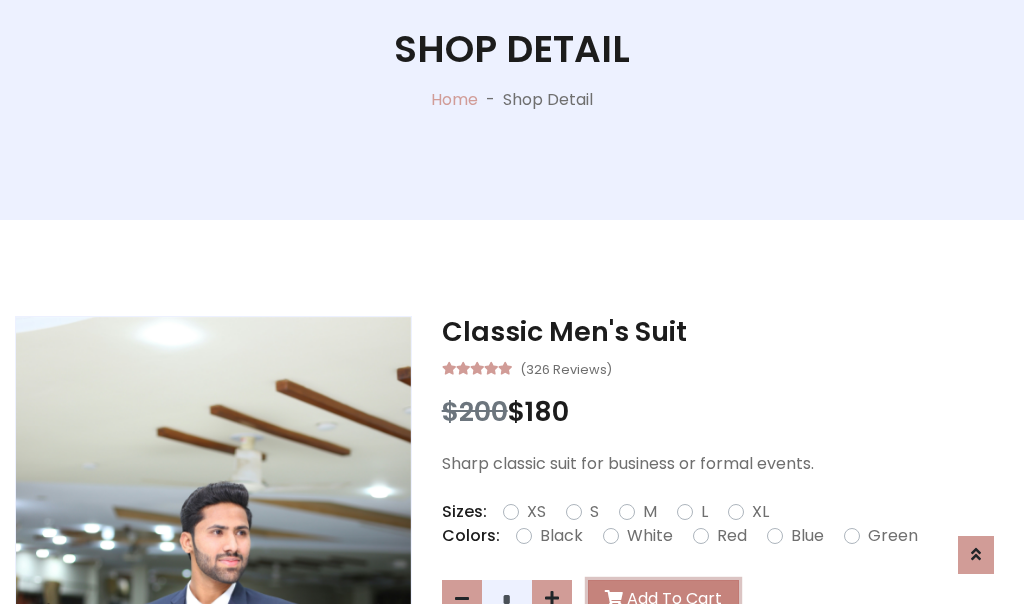 scroll, scrollTop: 0, scrollLeft: 0, axis: both 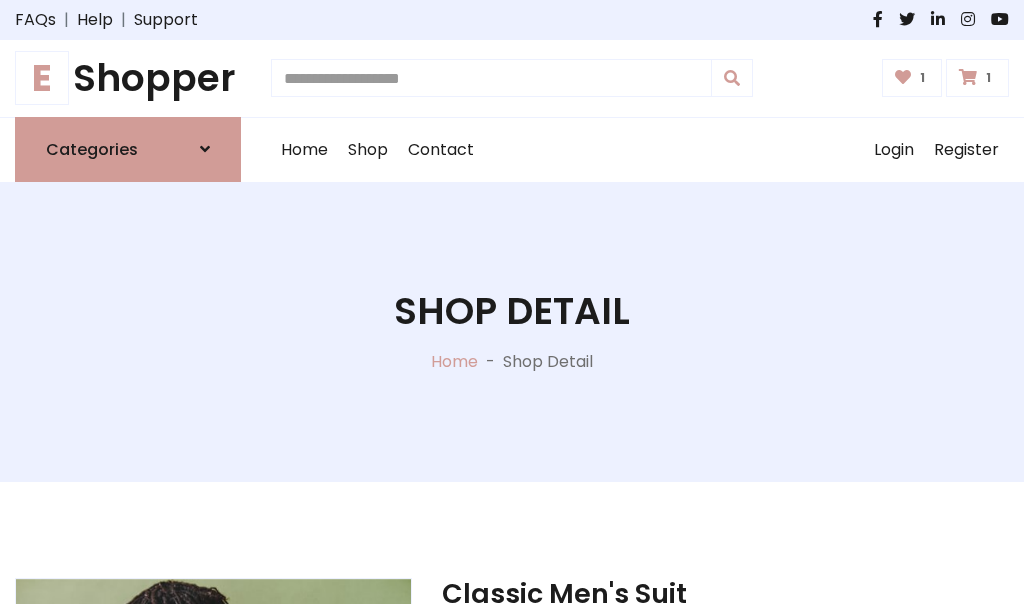 click at bounding box center (968, 77) 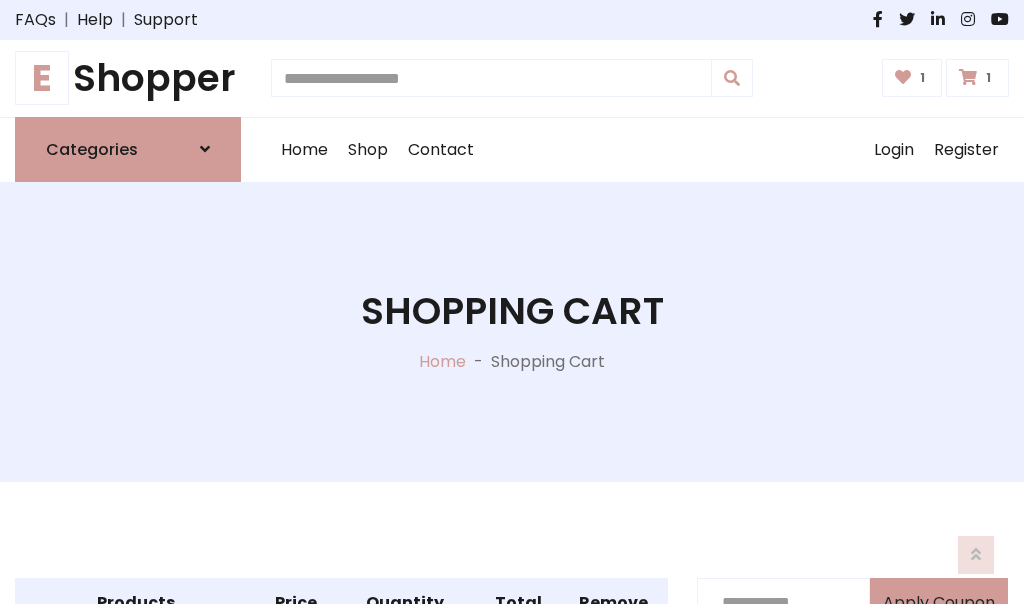 scroll, scrollTop: 570, scrollLeft: 0, axis: vertical 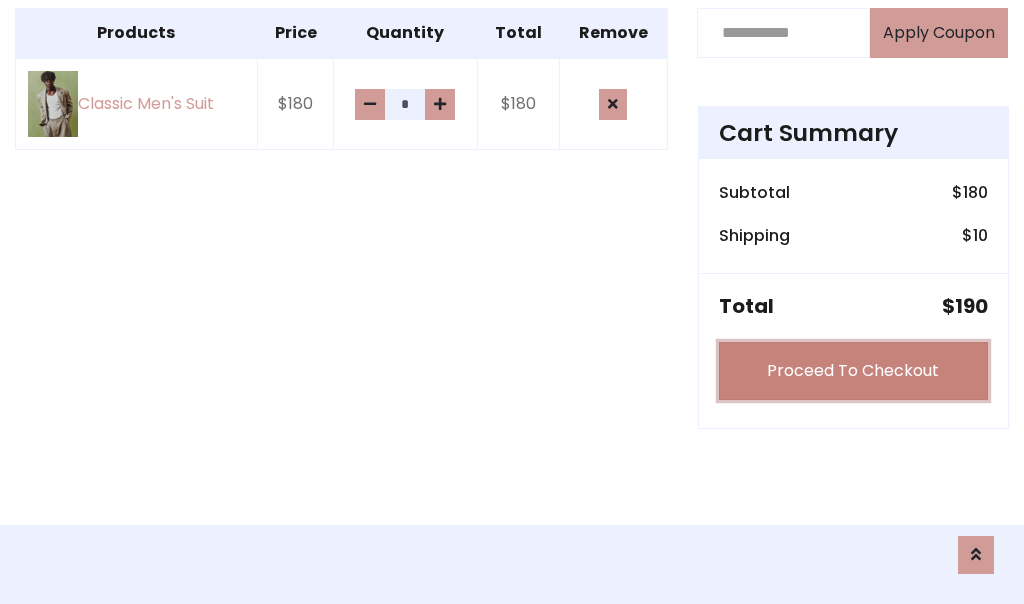 click on "Proceed To Checkout" at bounding box center (853, 371) 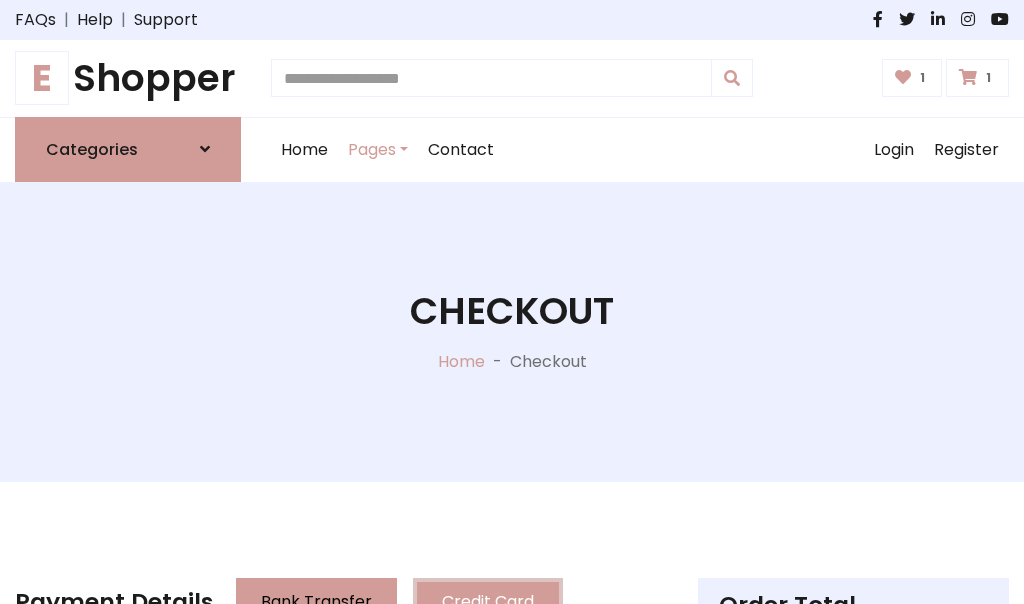 scroll, scrollTop: 201, scrollLeft: 0, axis: vertical 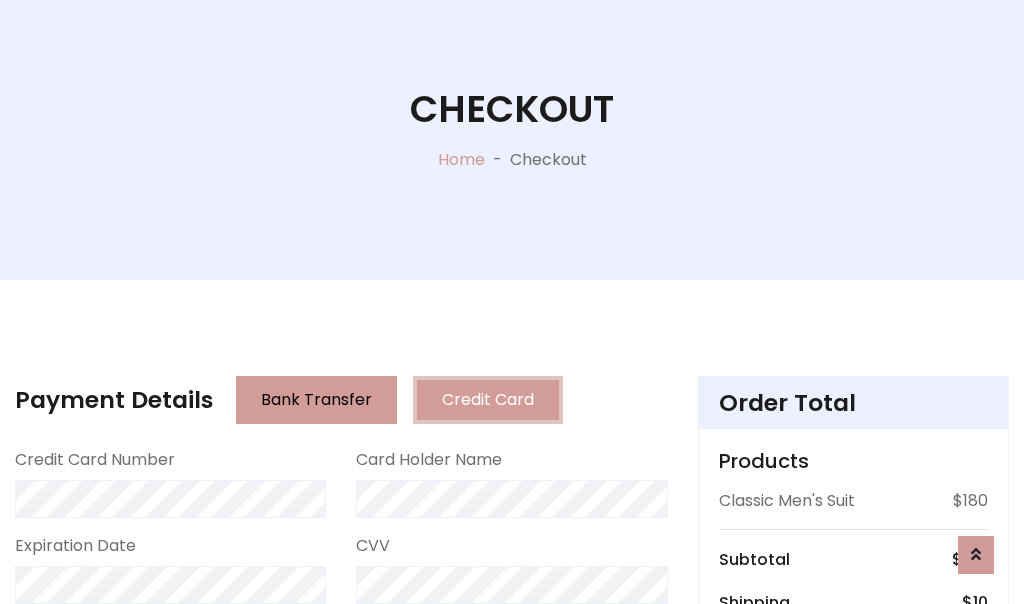 click on "Go to shipping" at bounding box center [853, 816] 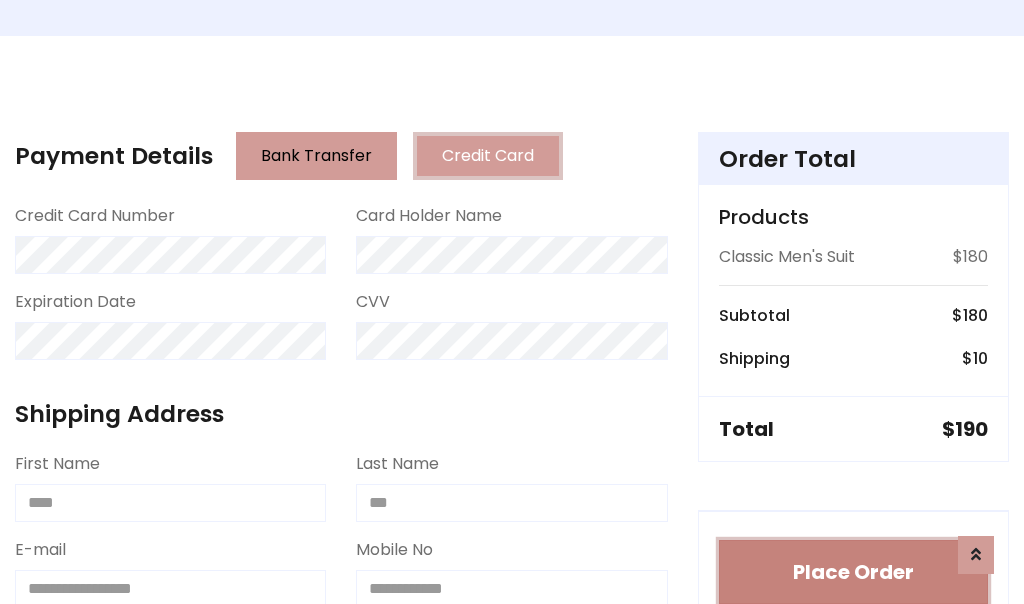 type 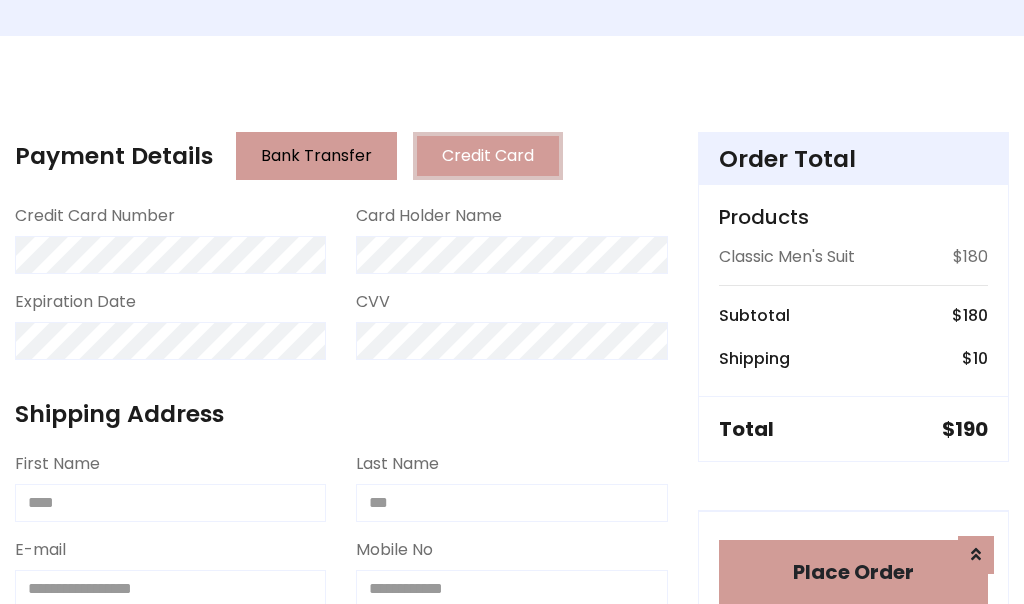 scroll, scrollTop: 1216, scrollLeft: 0, axis: vertical 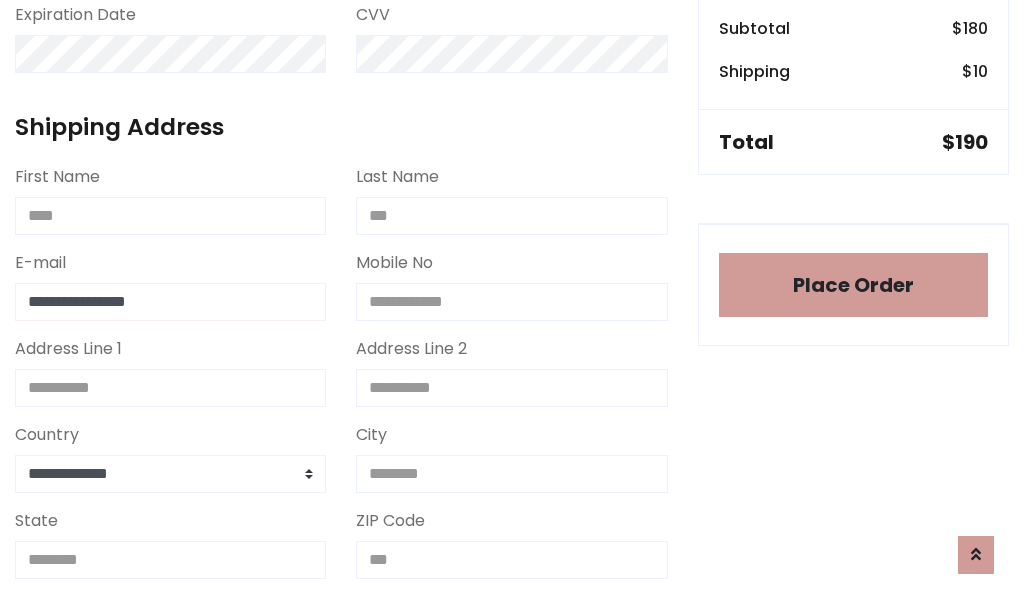 type on "**********" 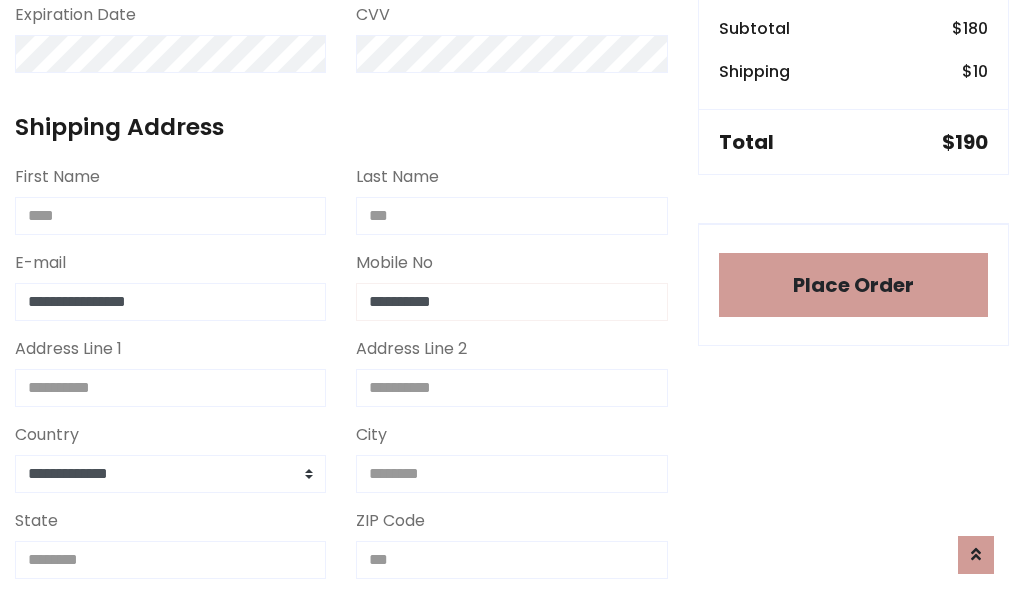 scroll, scrollTop: 573, scrollLeft: 0, axis: vertical 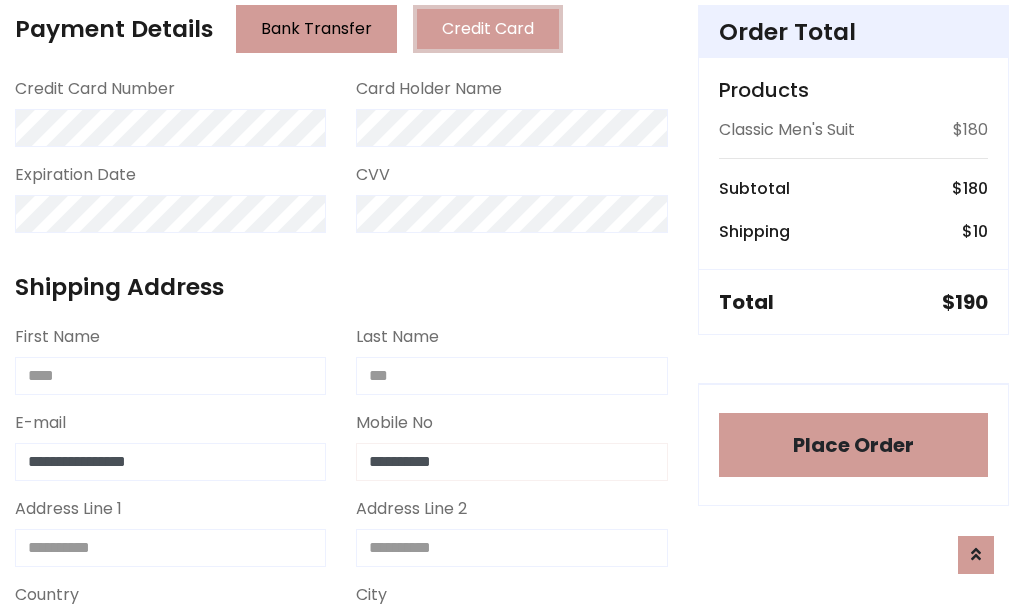 type on "**********" 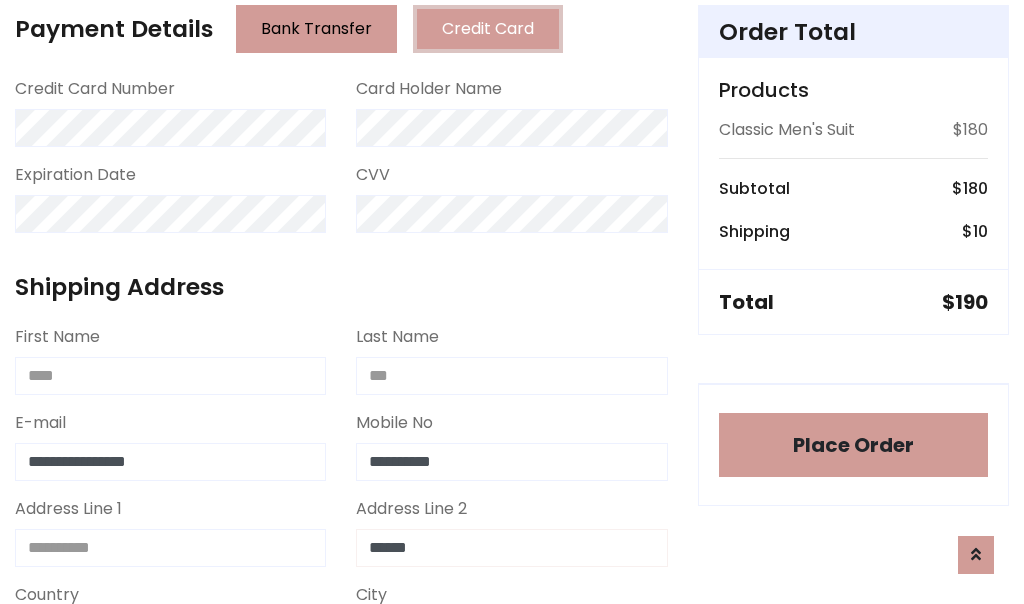 type on "******" 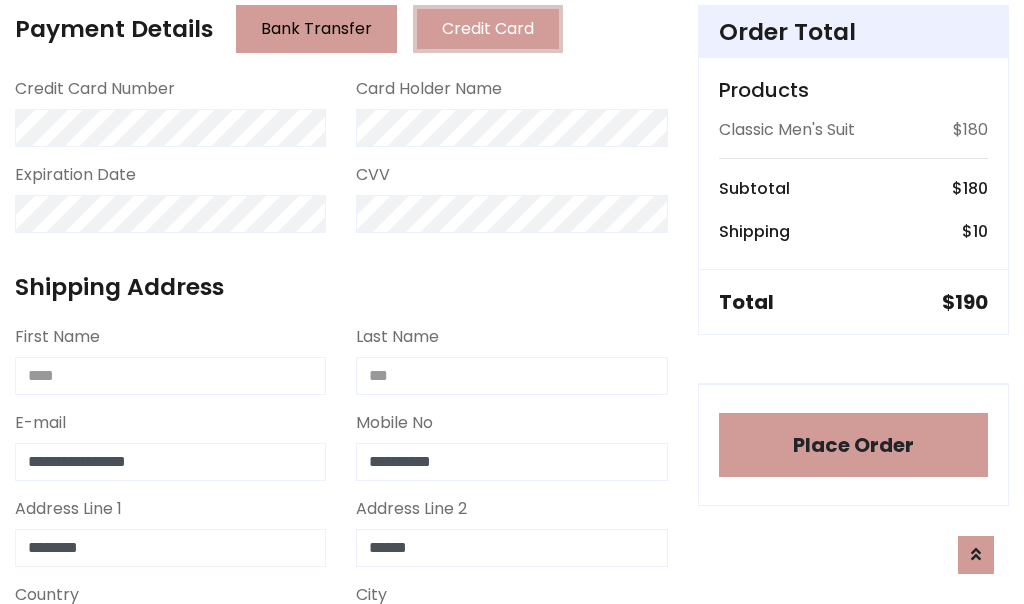 type on "********" 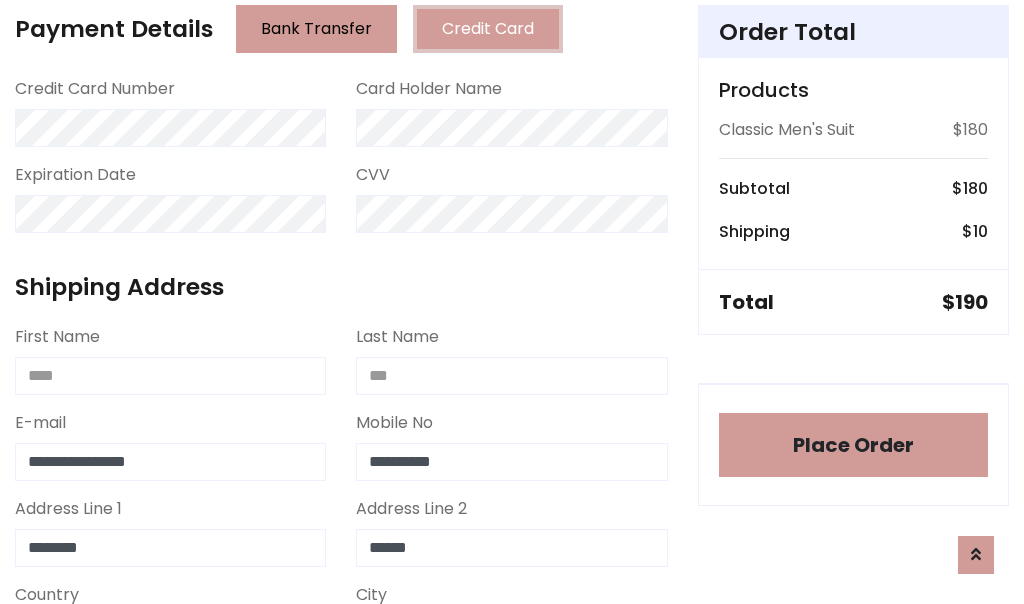 select on "*******" 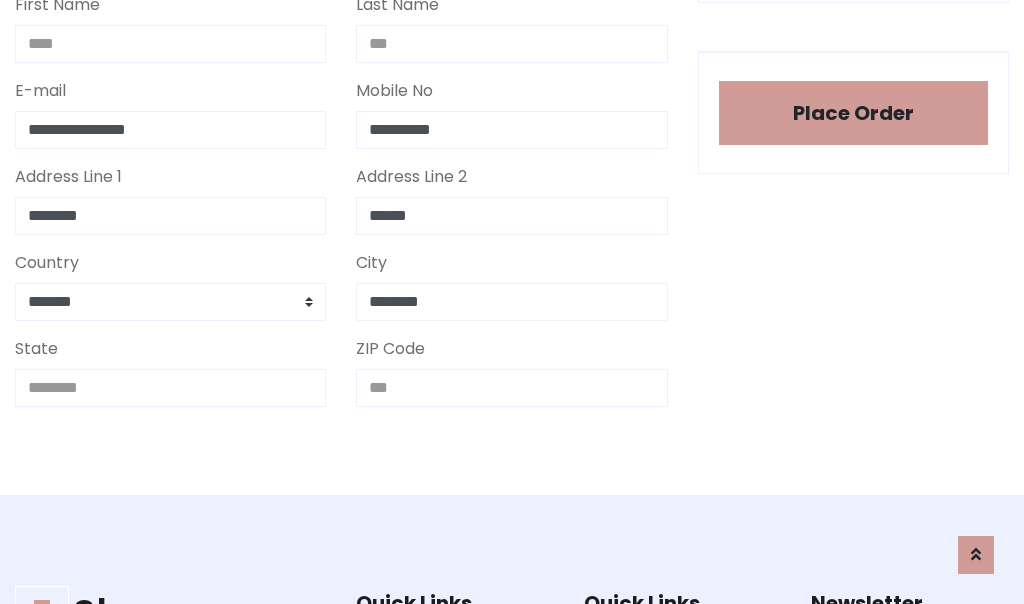 type on "********" 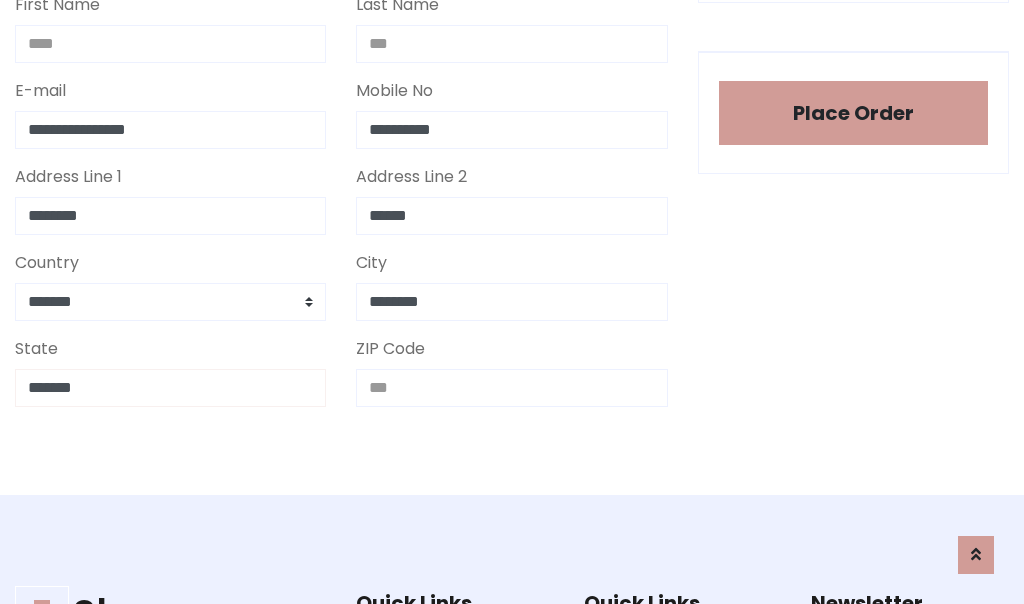 type on "*******" 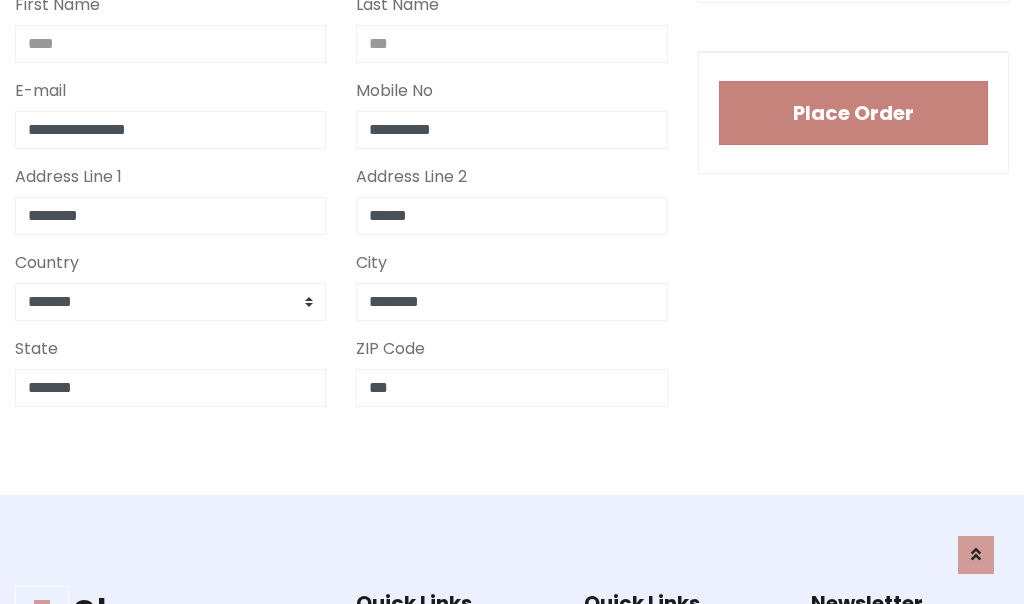type on "***" 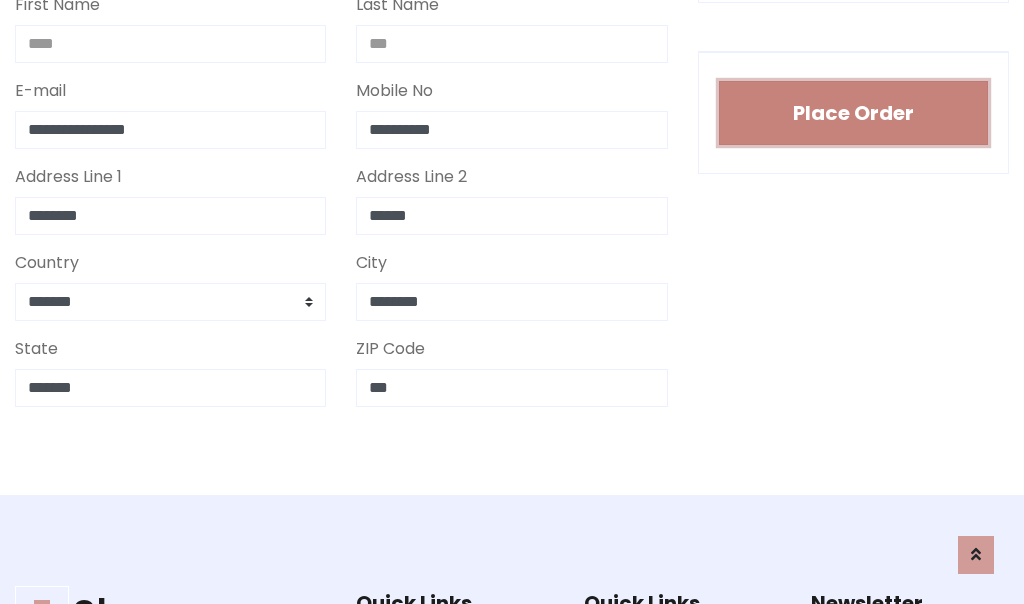 click on "Place Order" at bounding box center [853, 113] 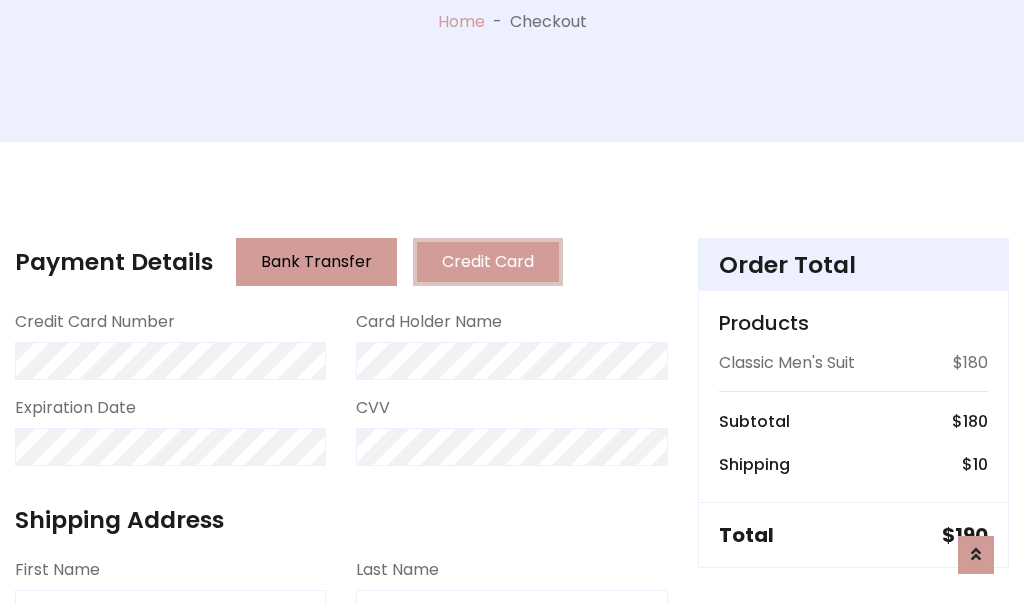 scroll, scrollTop: 0, scrollLeft: 0, axis: both 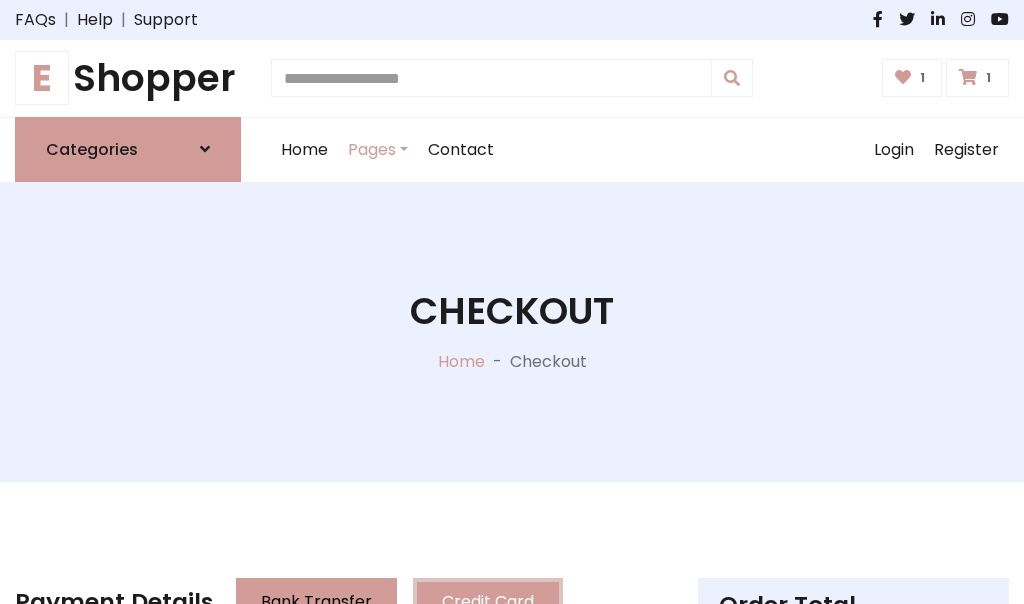 click on "E" at bounding box center [42, 78] 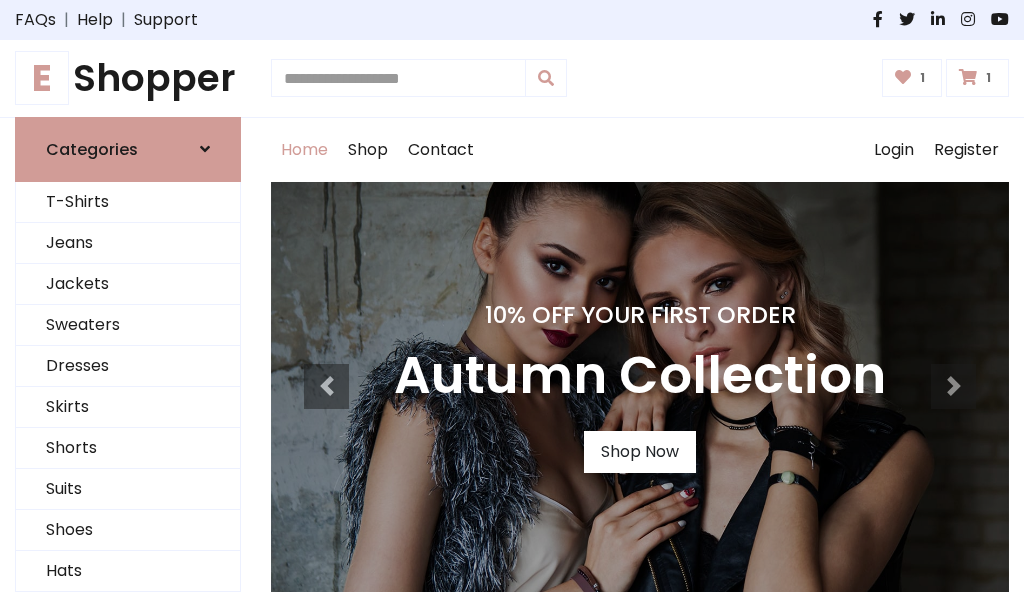 scroll, scrollTop: 0, scrollLeft: 0, axis: both 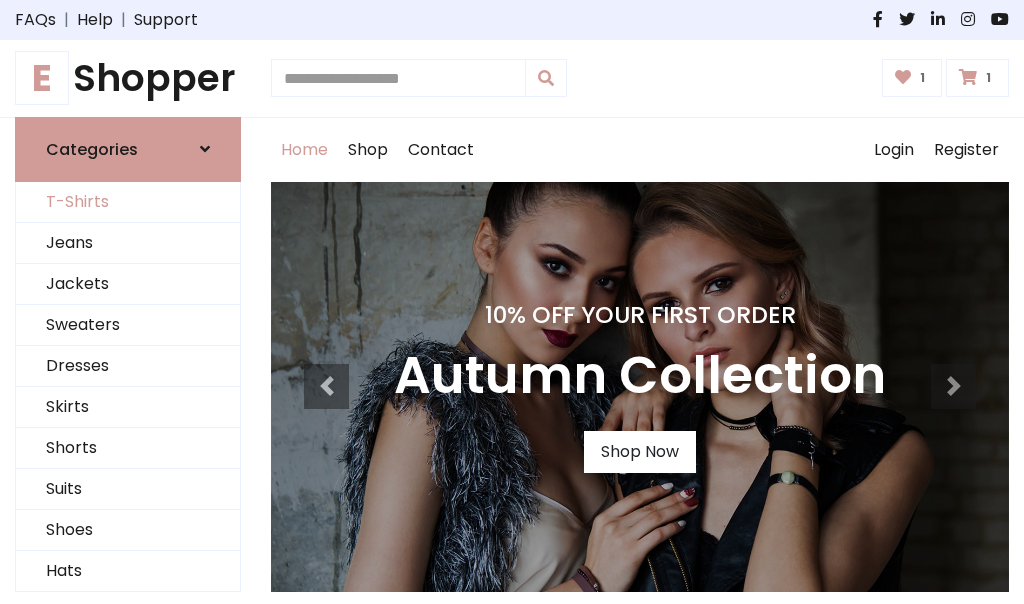 click on "T-Shirts" at bounding box center (128, 202) 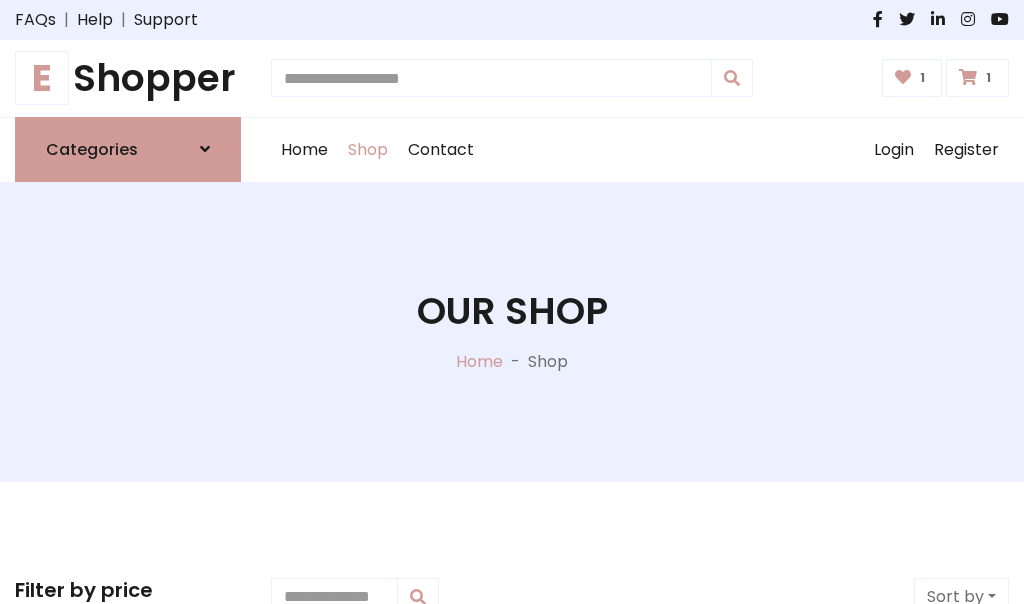 scroll, scrollTop: 0, scrollLeft: 0, axis: both 